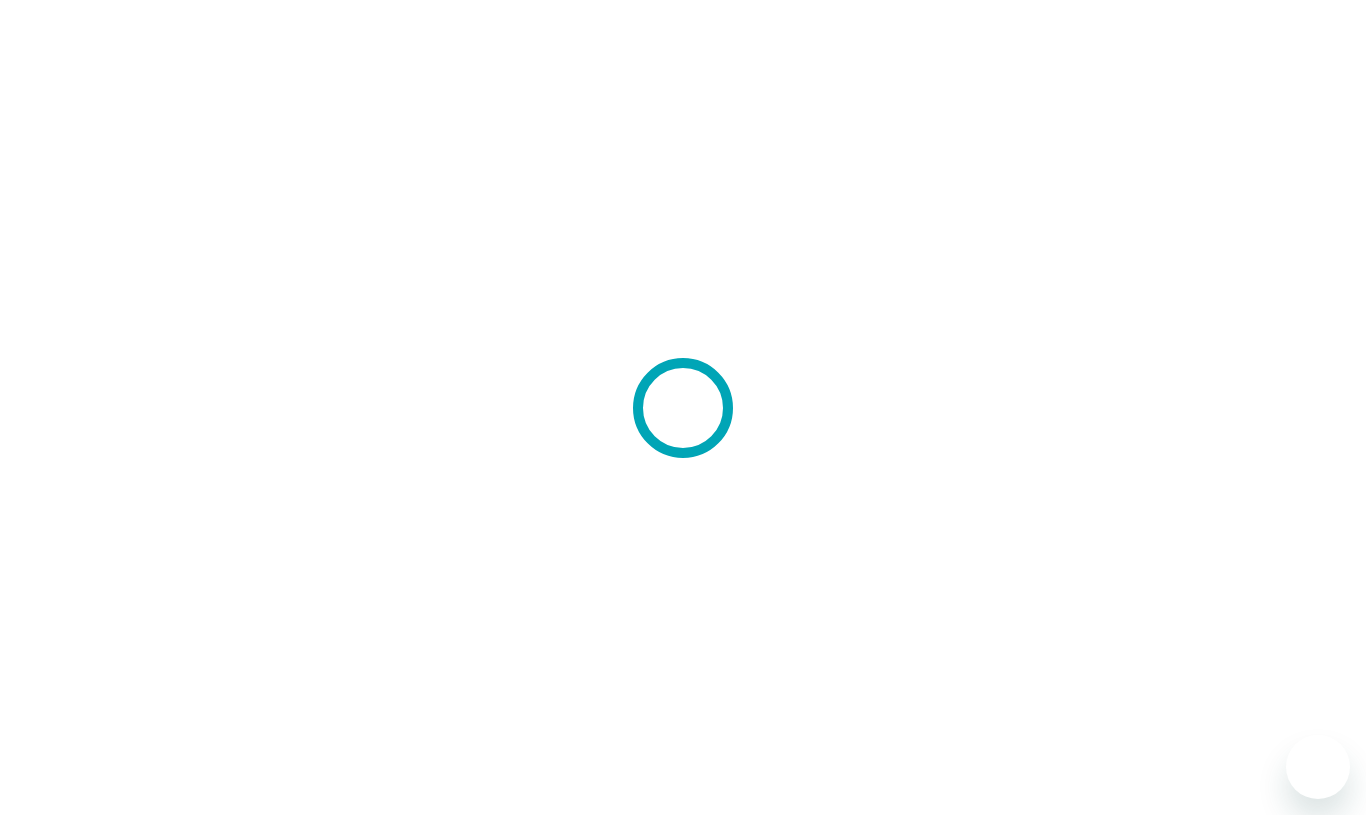 scroll, scrollTop: 0, scrollLeft: 0, axis: both 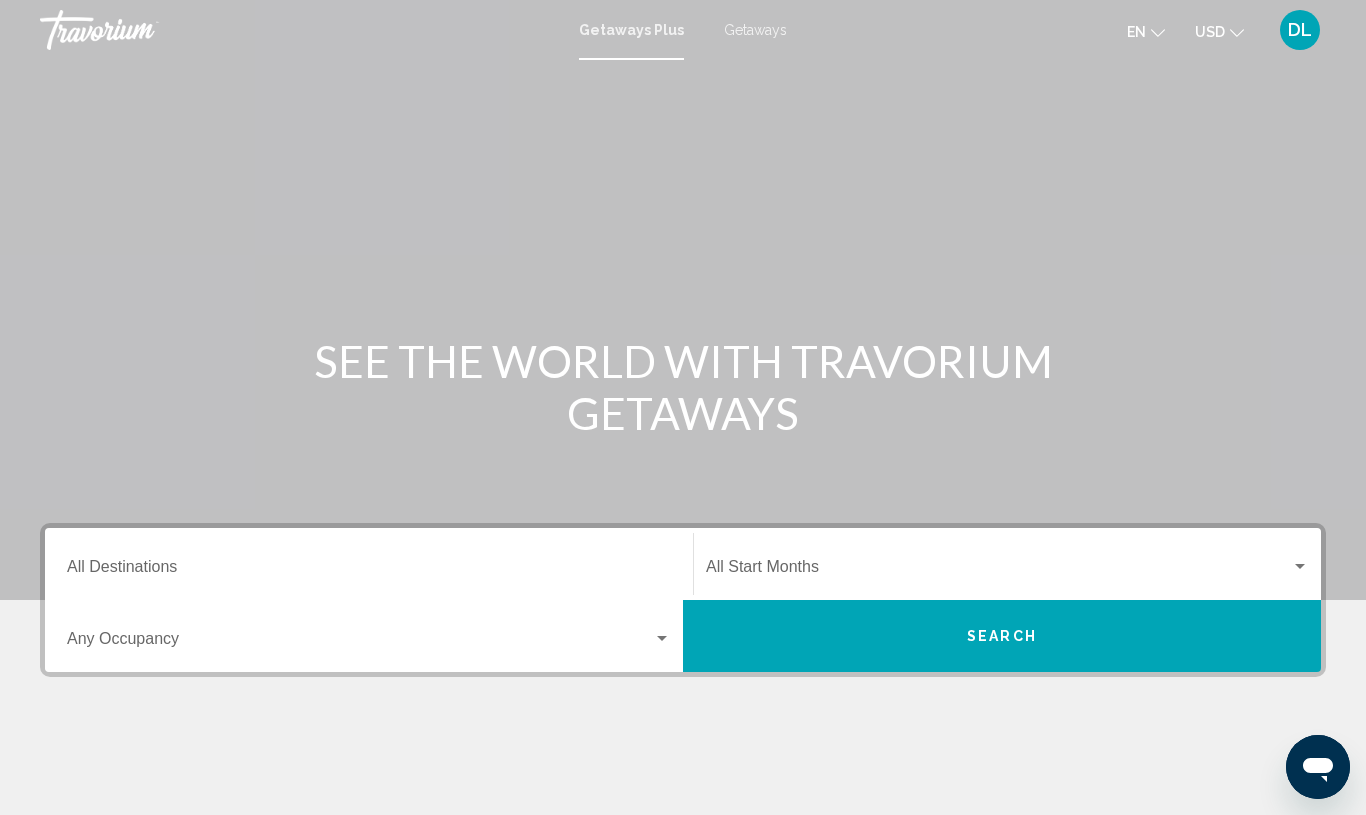 click on "Getaways" at bounding box center [755, 30] 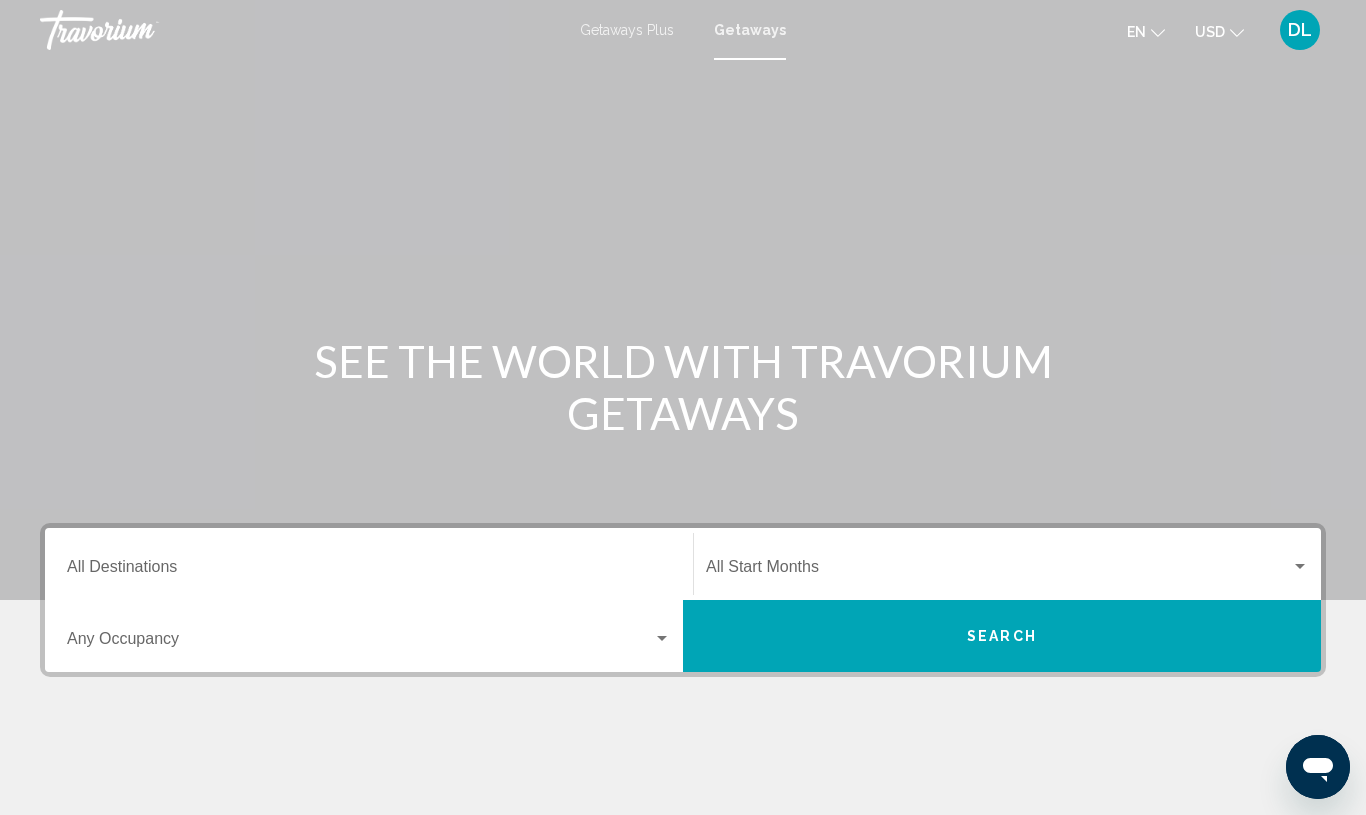 click on "Destination All Destinations" at bounding box center (369, 571) 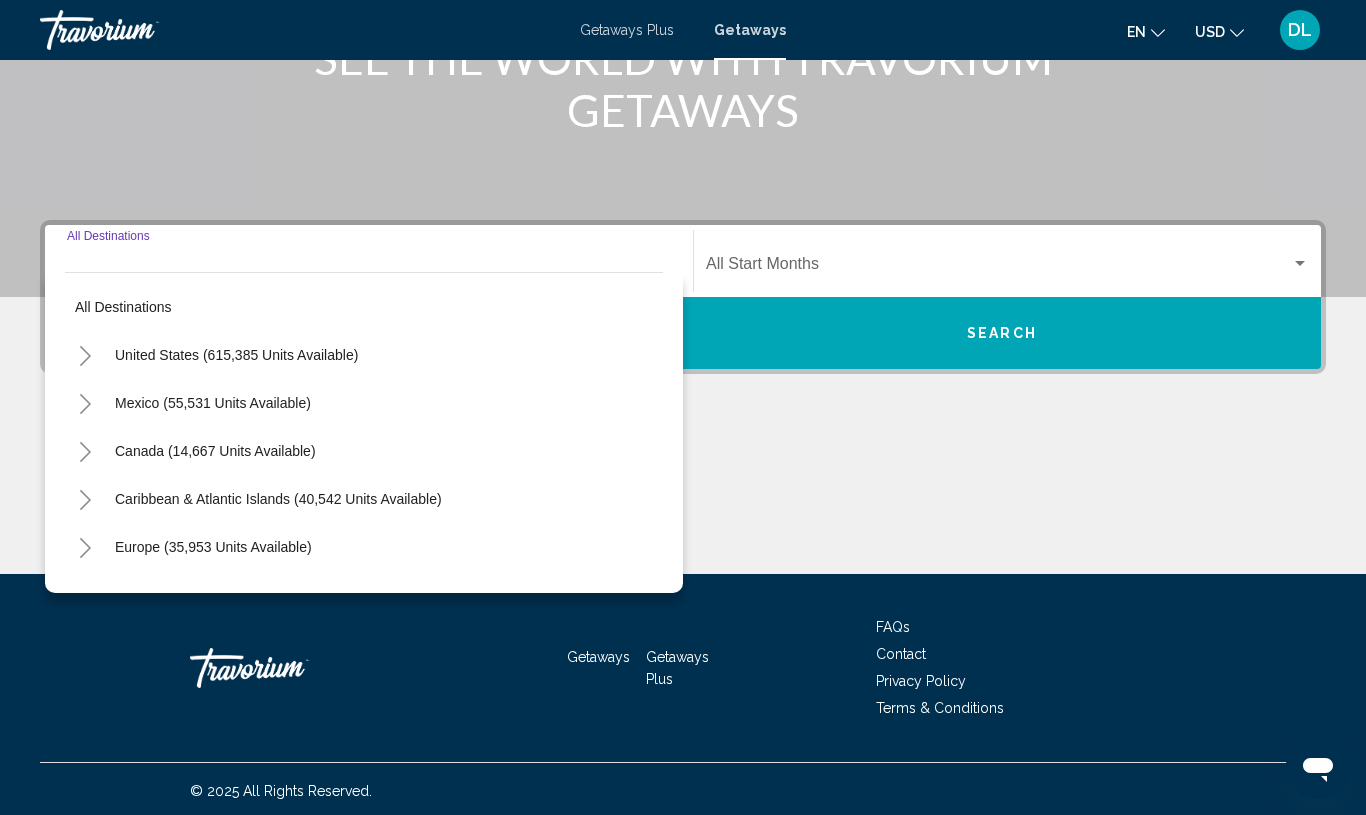 scroll, scrollTop: 307, scrollLeft: 0, axis: vertical 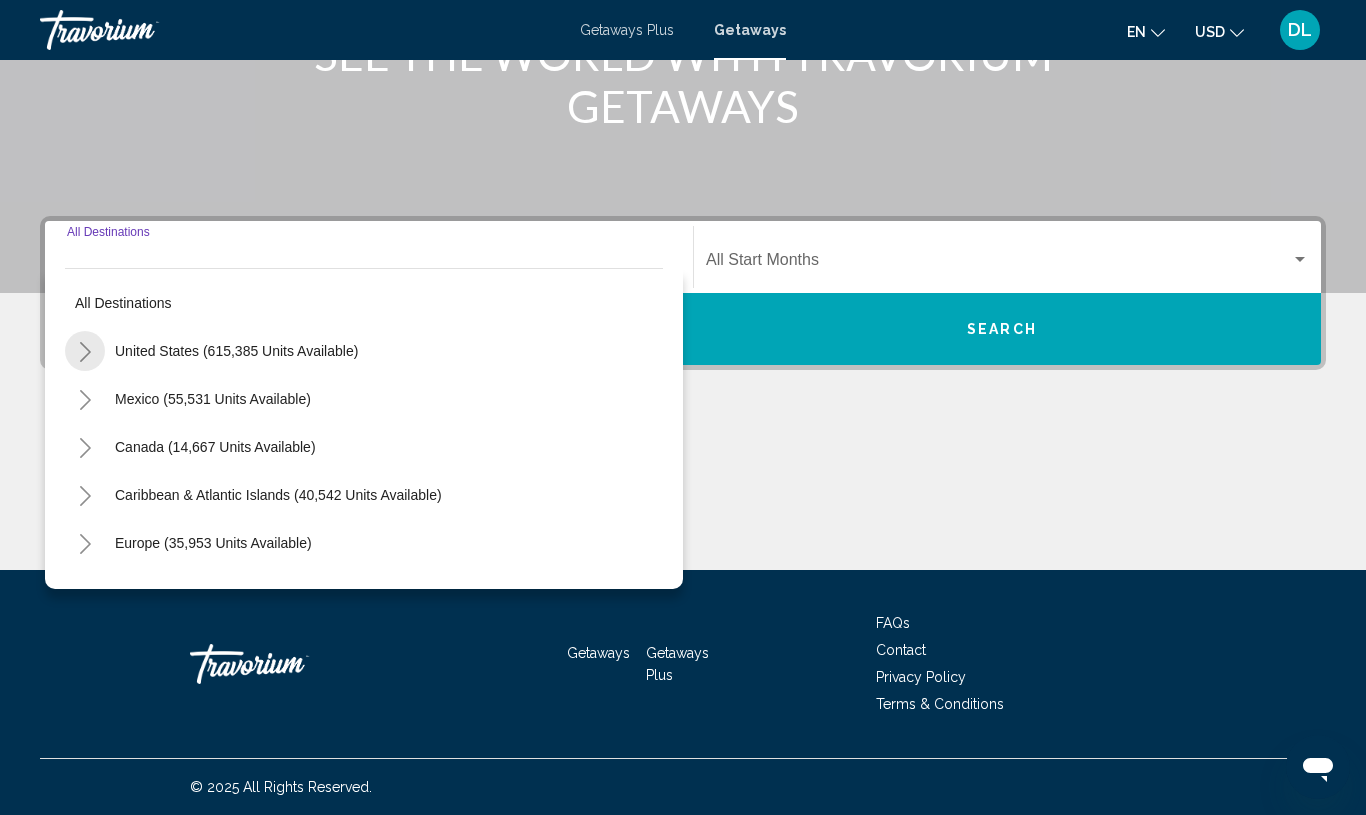 click 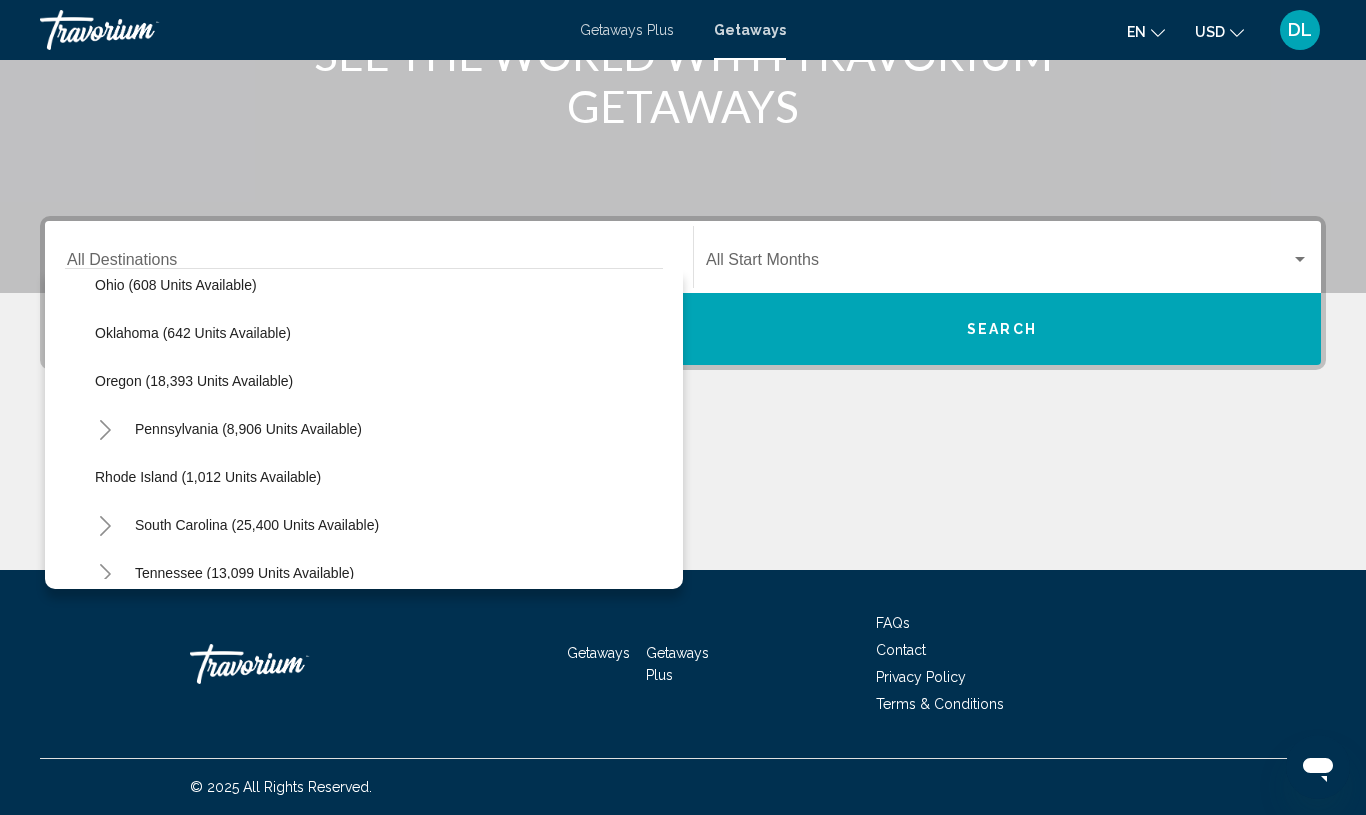 scroll, scrollTop: 1473, scrollLeft: 0, axis: vertical 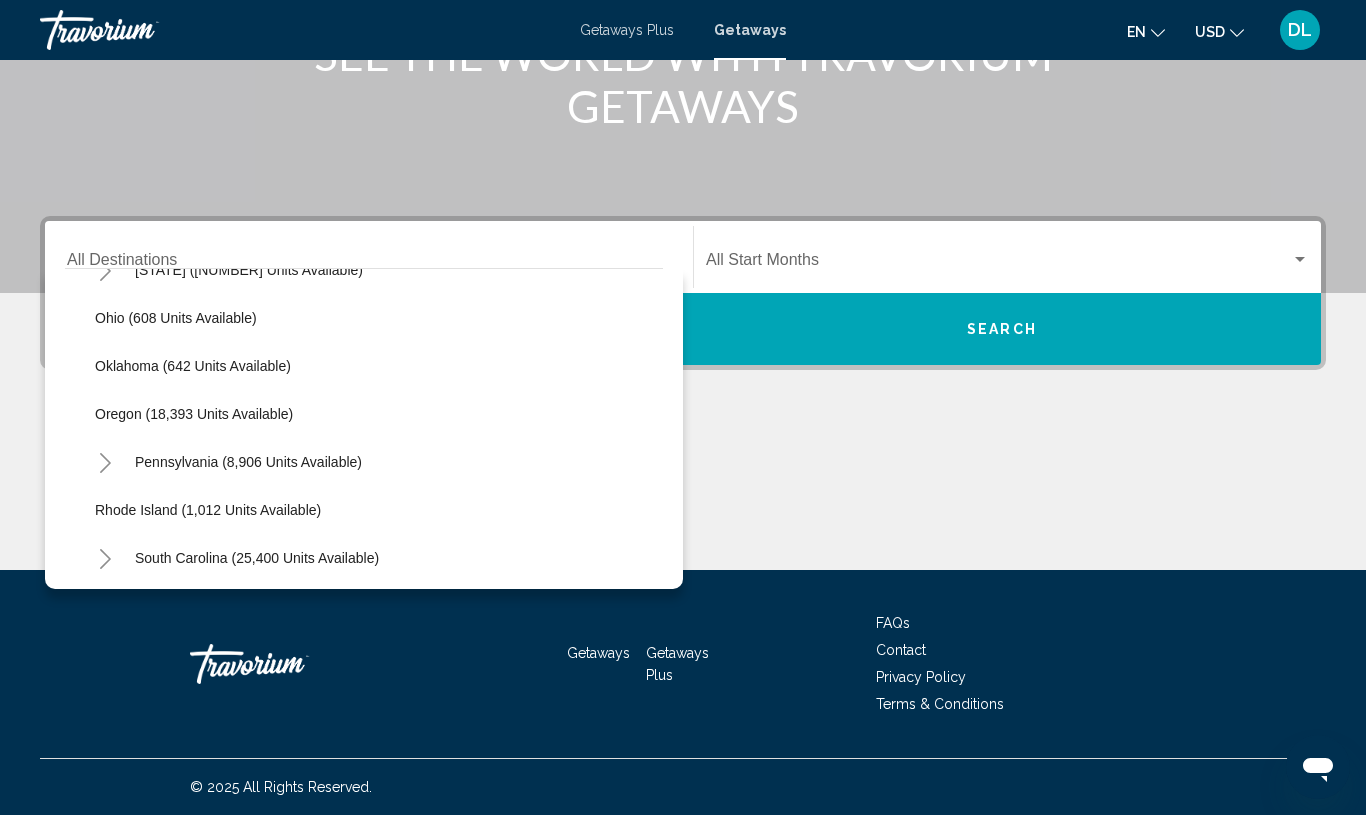 click on "Getaways Plus" at bounding box center (627, 30) 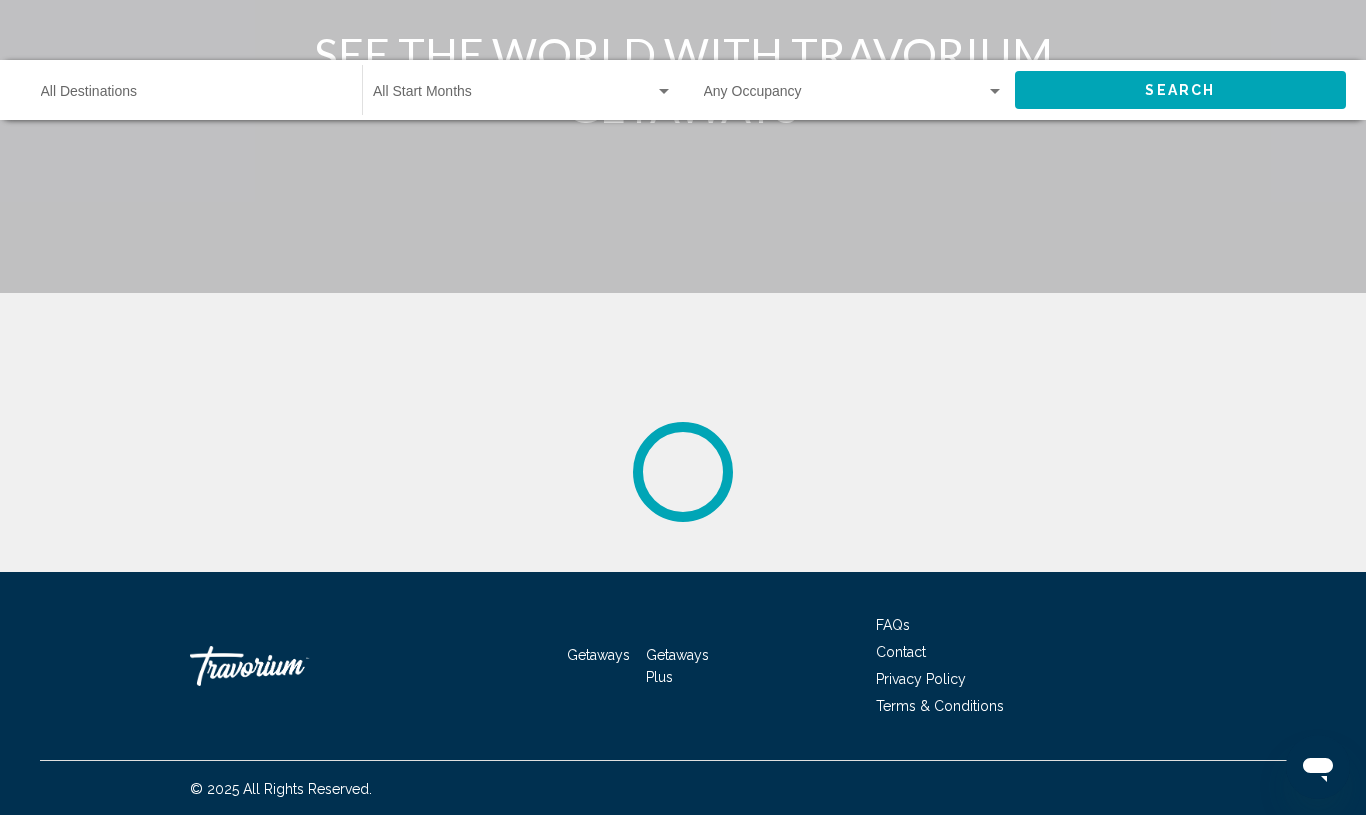scroll, scrollTop: 0, scrollLeft: 0, axis: both 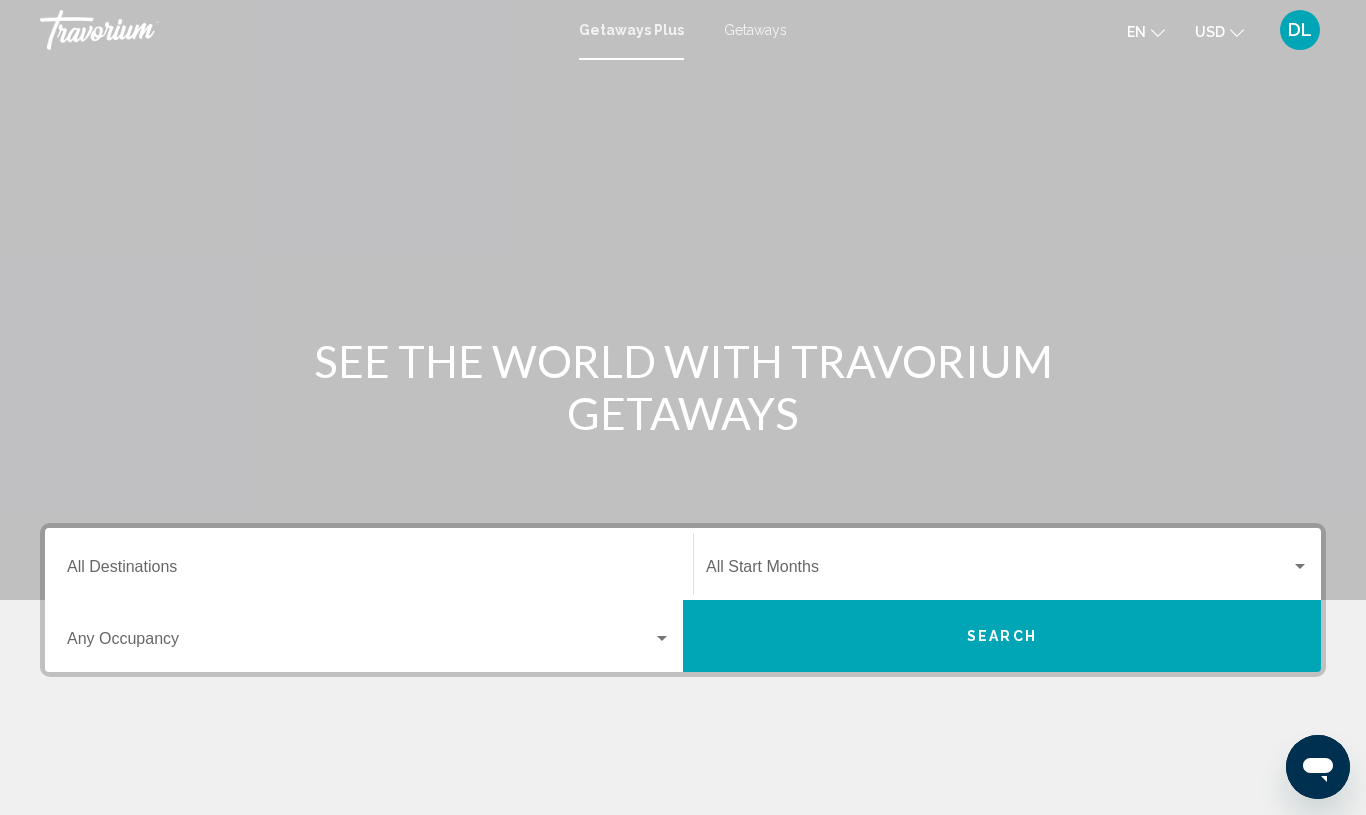 click on "Destination All Destinations" at bounding box center [369, 571] 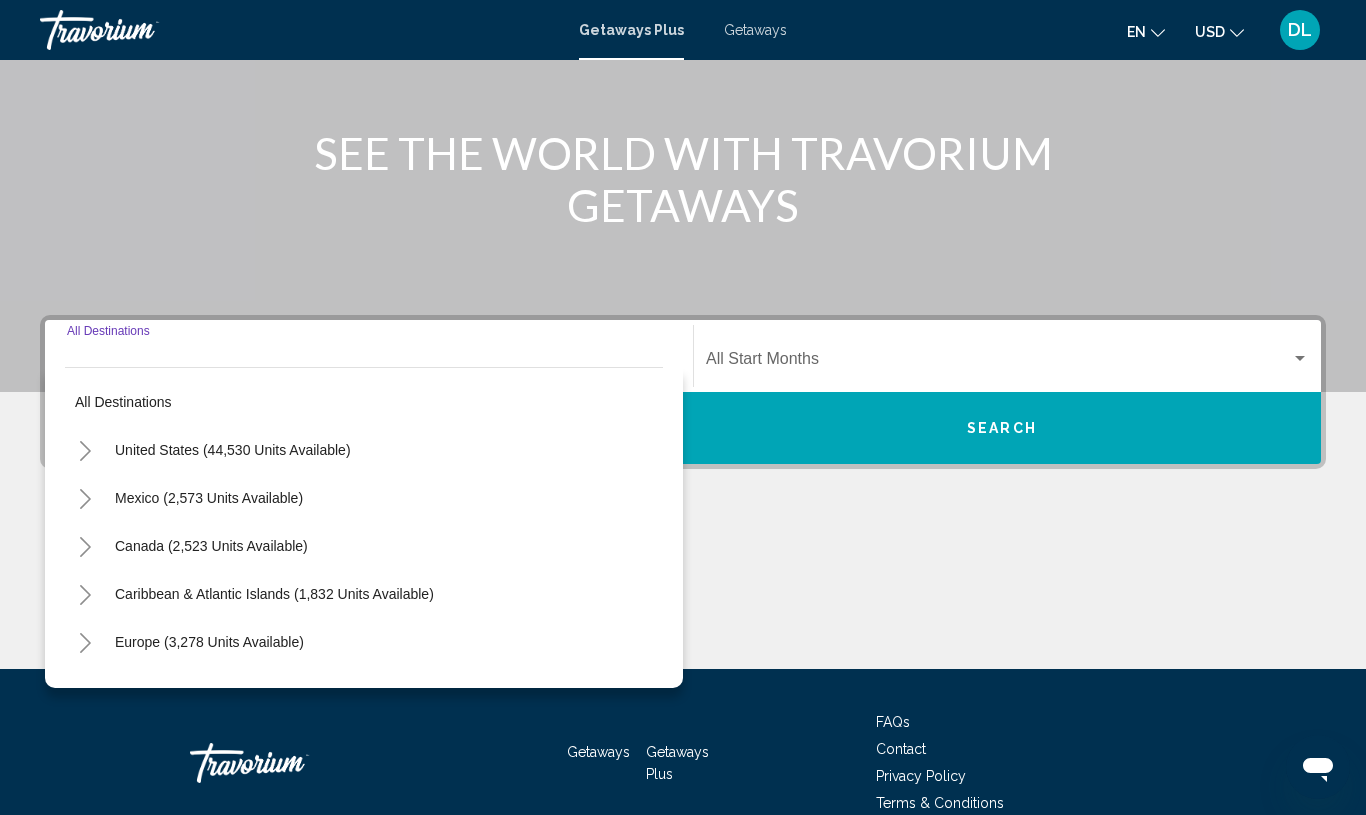 scroll, scrollTop: 307, scrollLeft: 0, axis: vertical 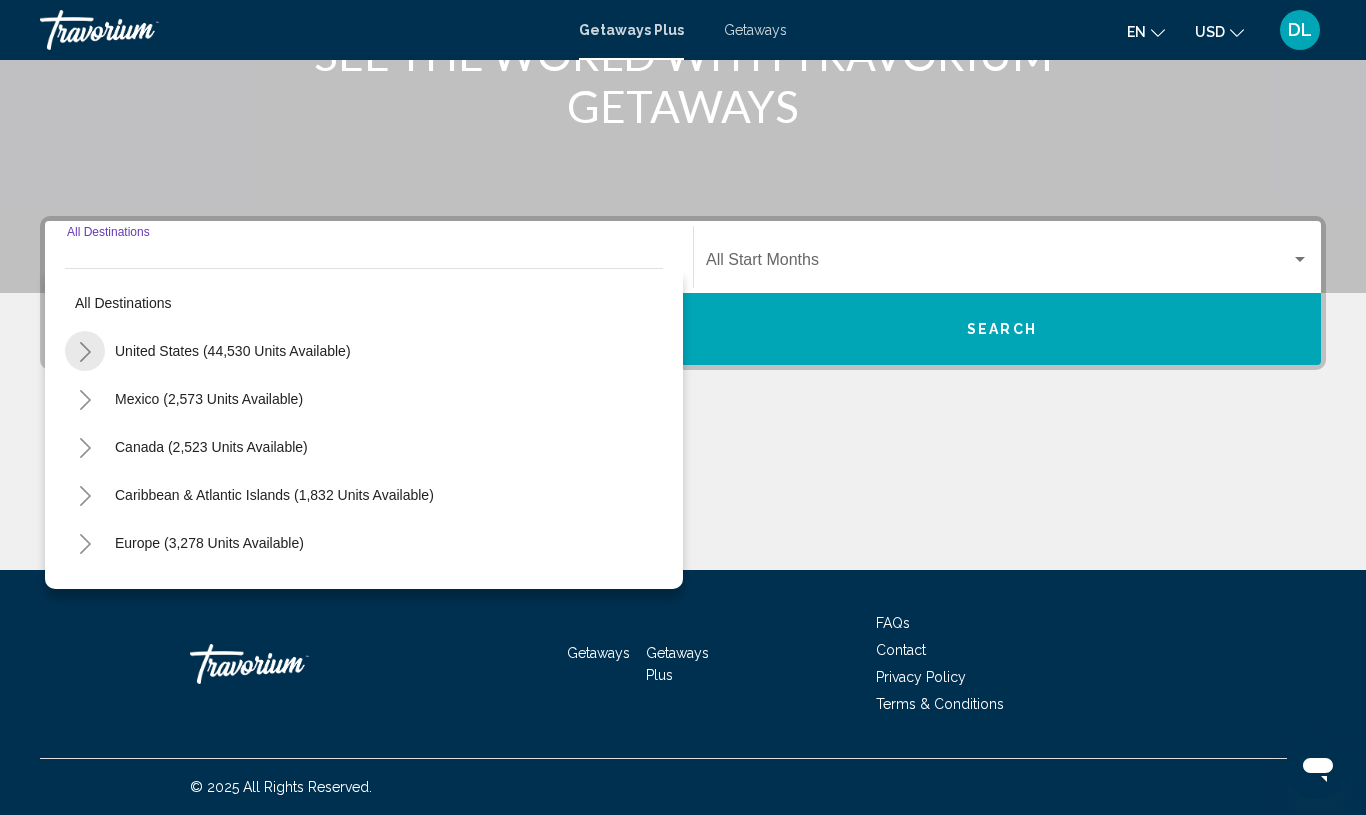 click 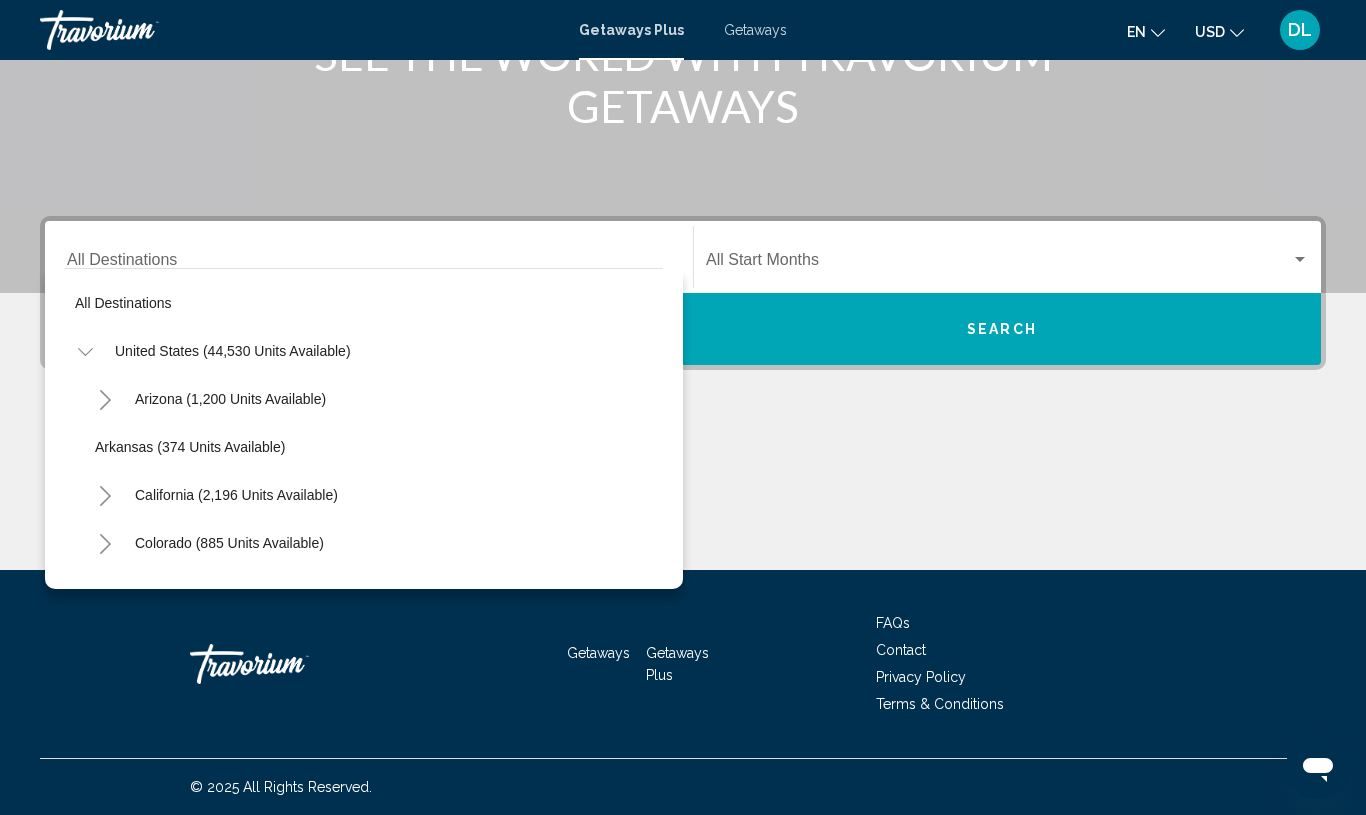 scroll, scrollTop: 0, scrollLeft: 0, axis: both 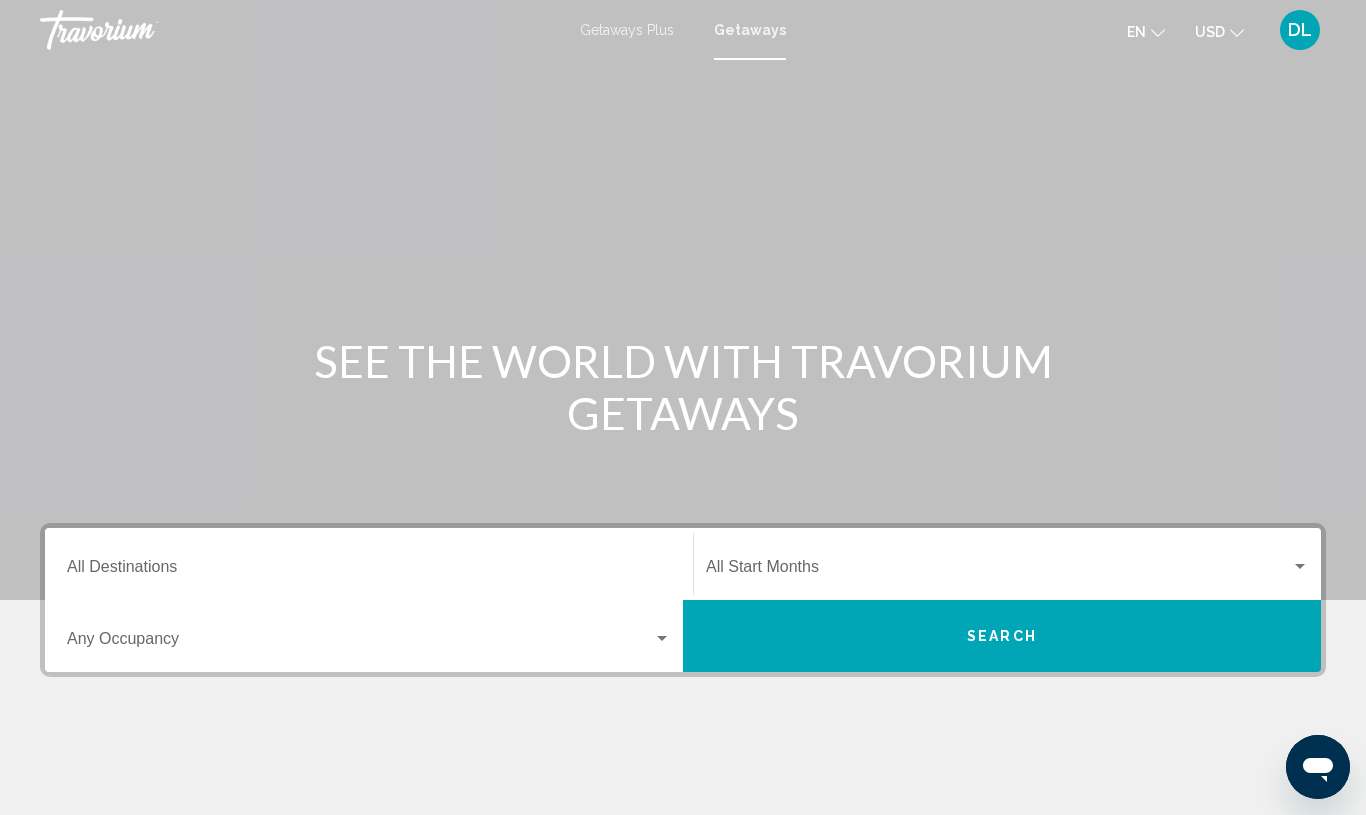 click on "Destination All Destinations" at bounding box center (369, 571) 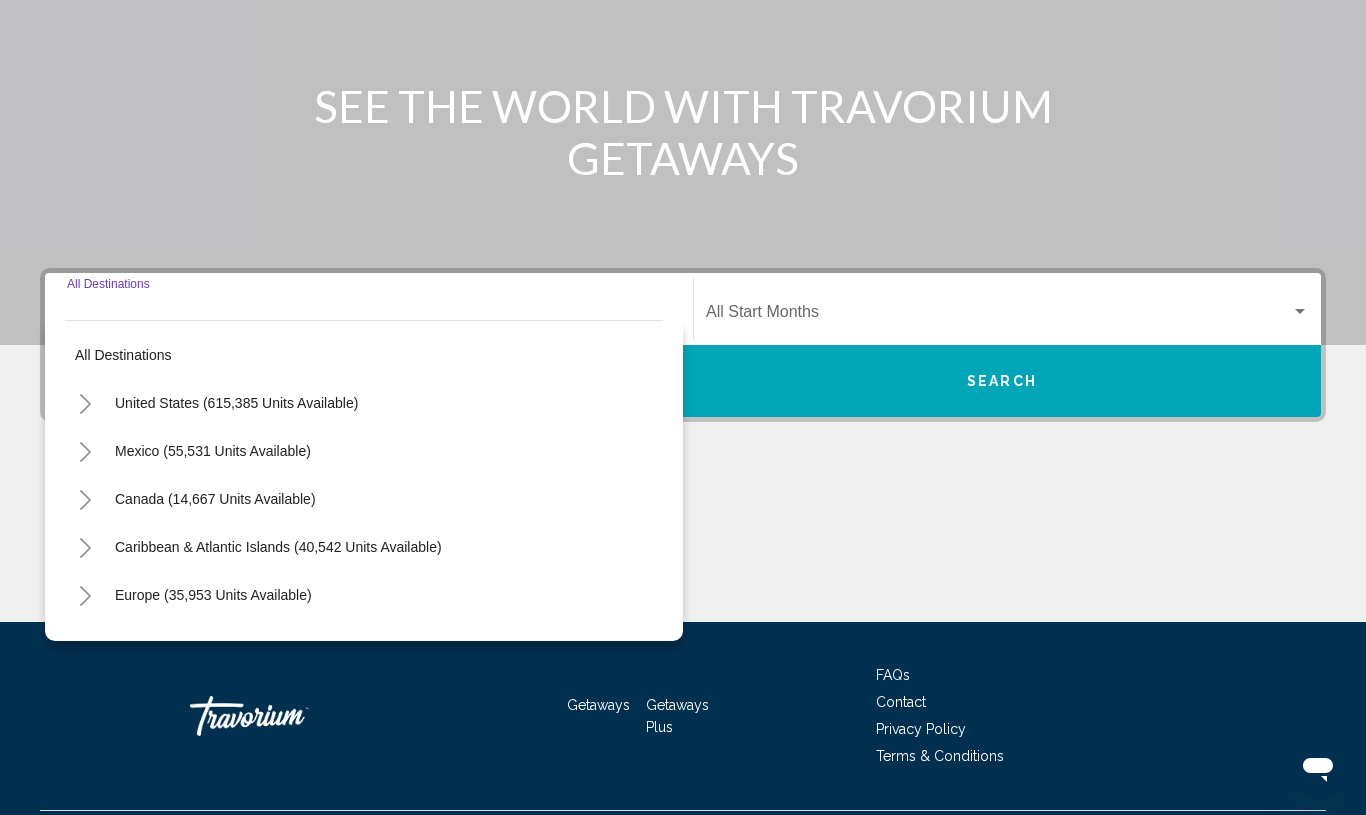 scroll, scrollTop: 307, scrollLeft: 0, axis: vertical 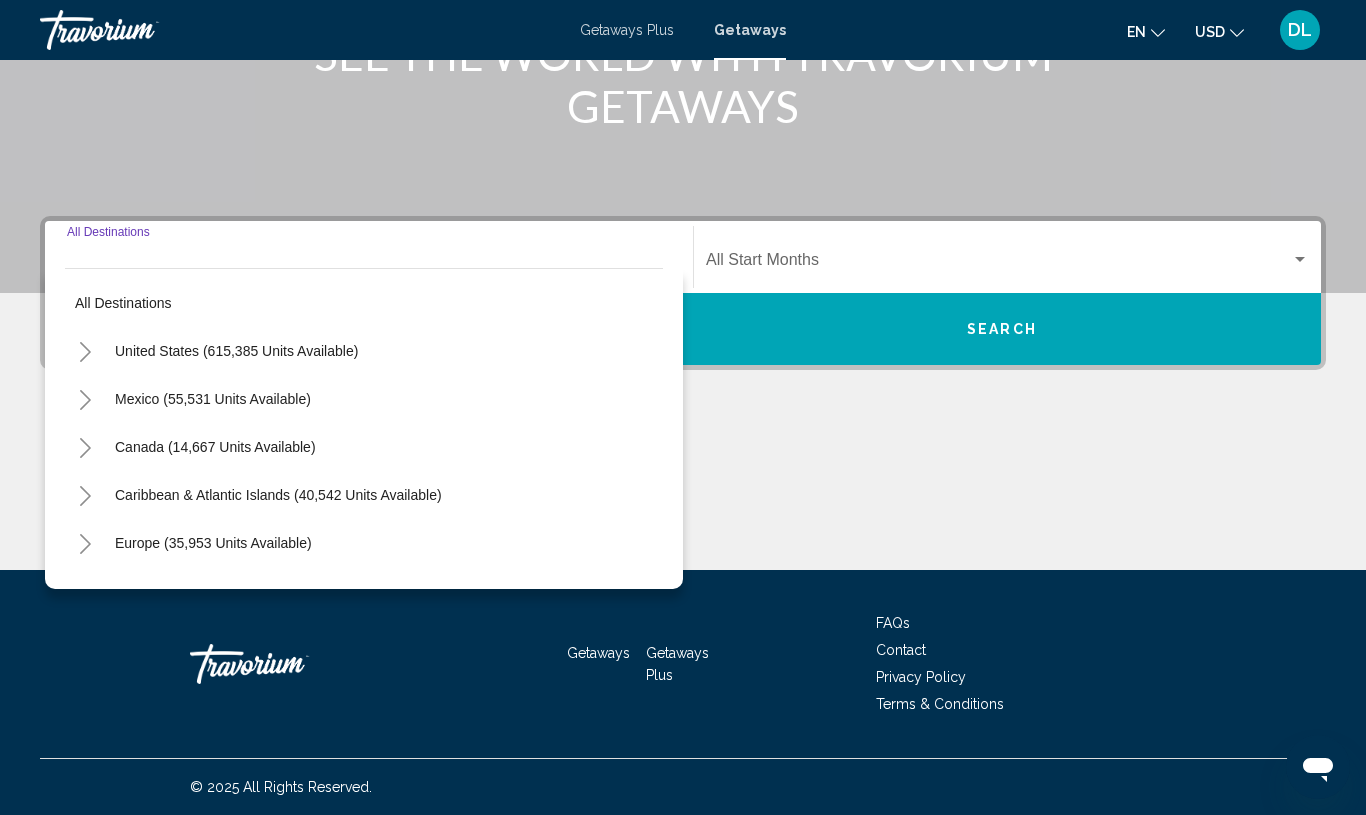 click on "United States (615,385 units available)" at bounding box center [213, 399] 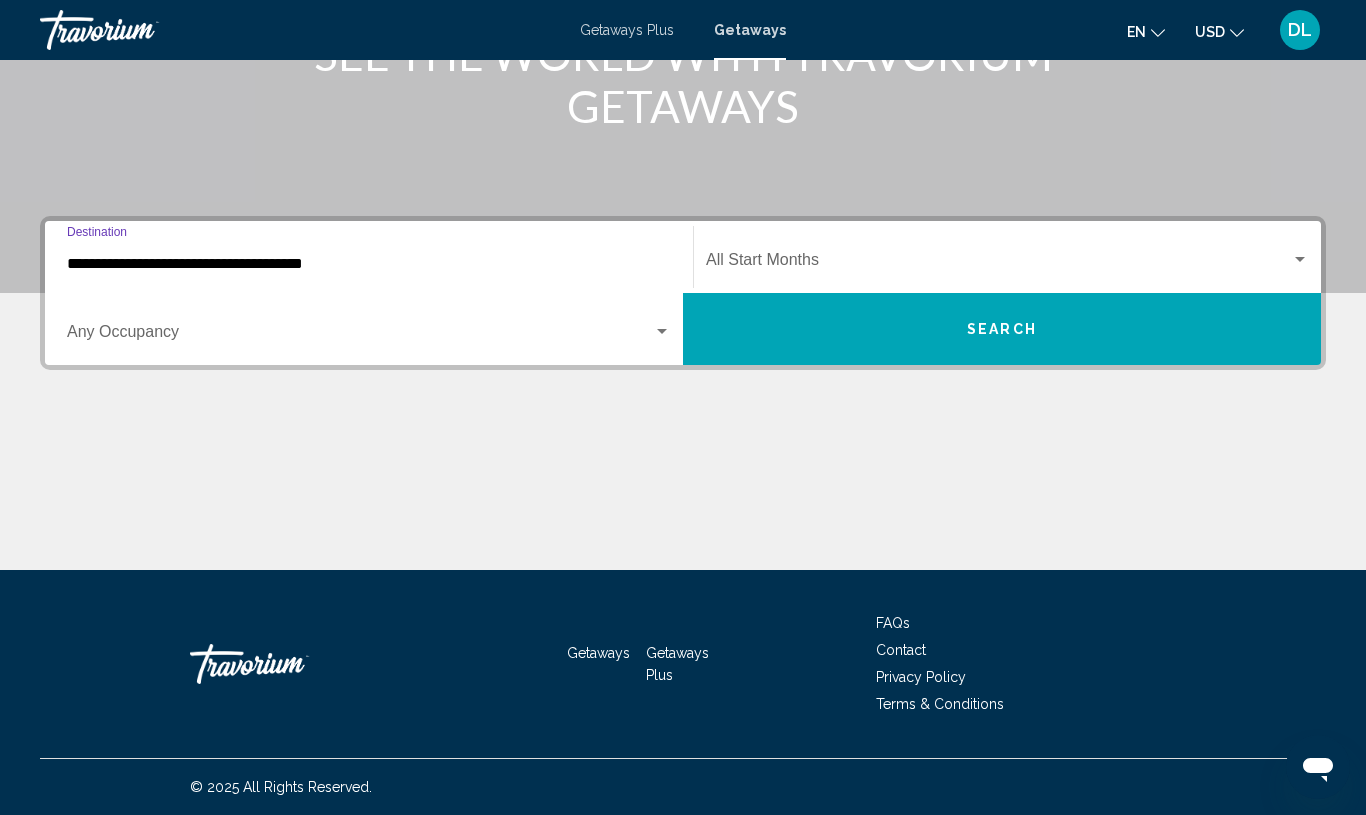 click at bounding box center (360, 336) 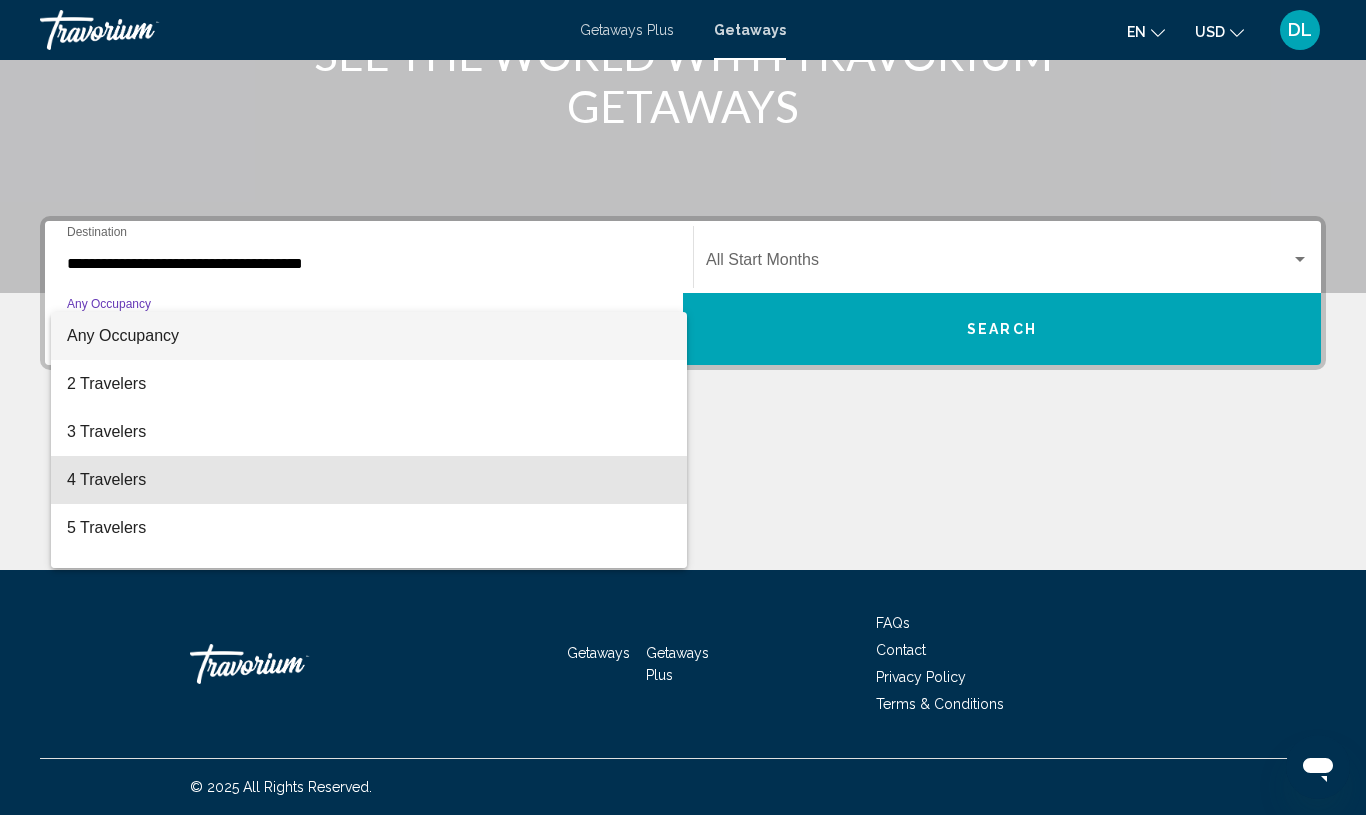 click on "4 Travelers" at bounding box center [369, 480] 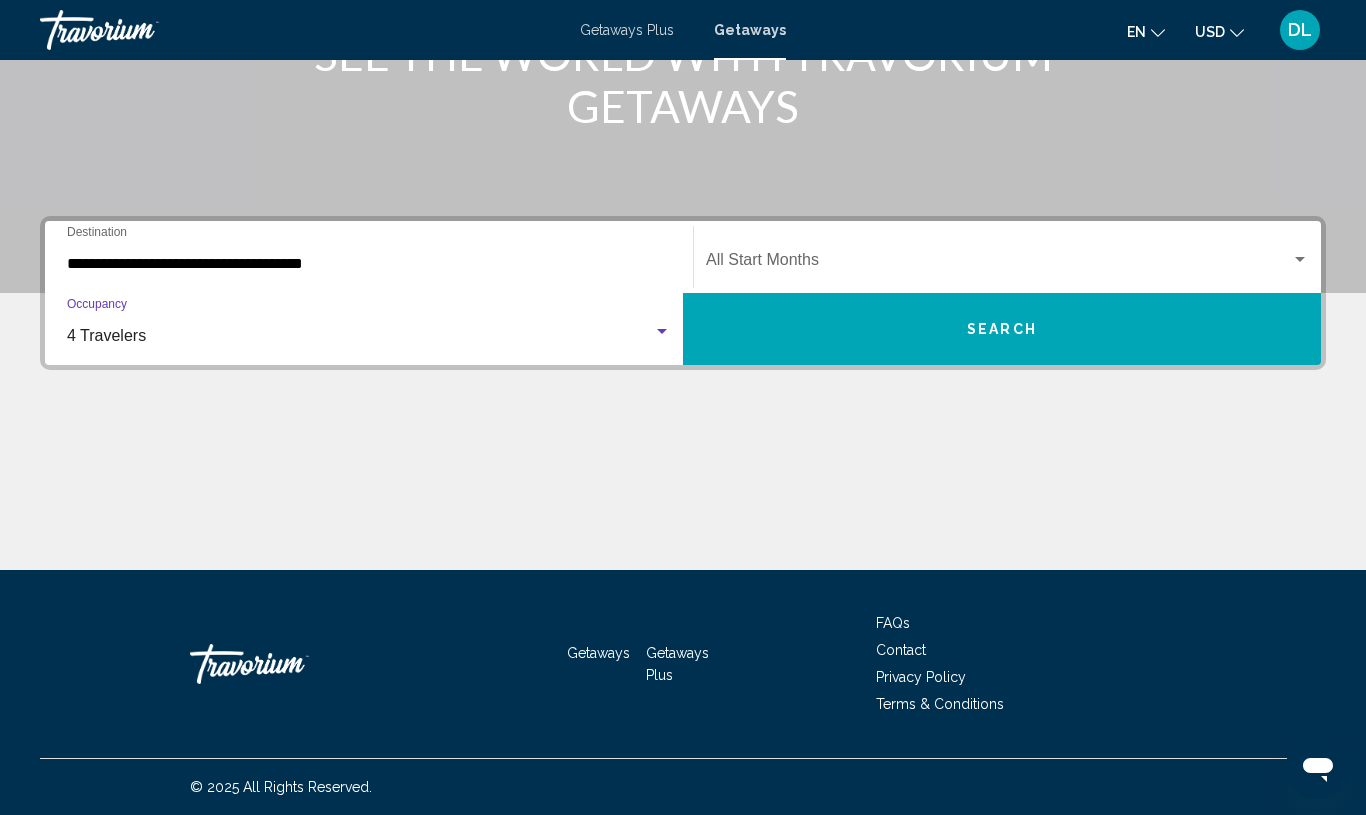 click at bounding box center (998, 264) 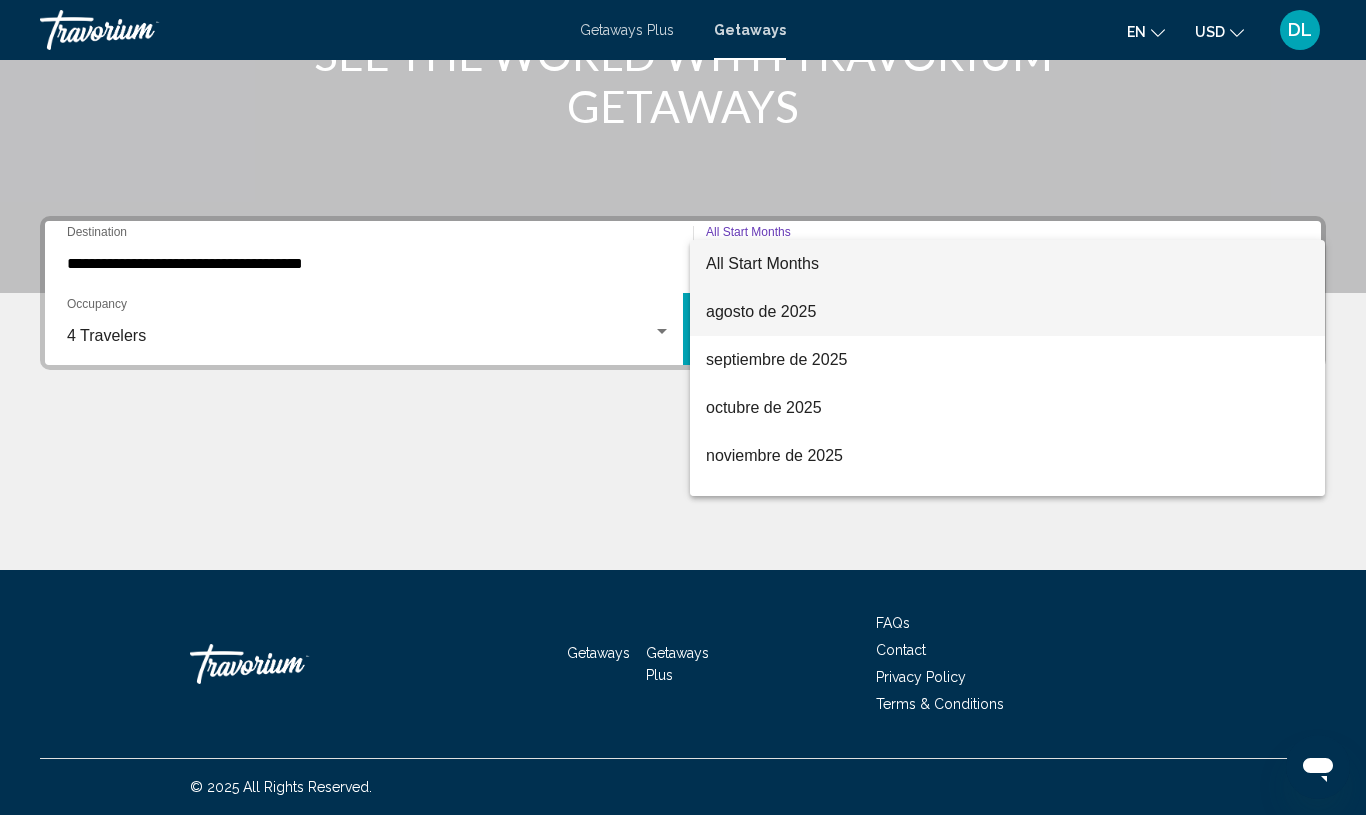 click on "agosto de 2025" at bounding box center [1007, 312] 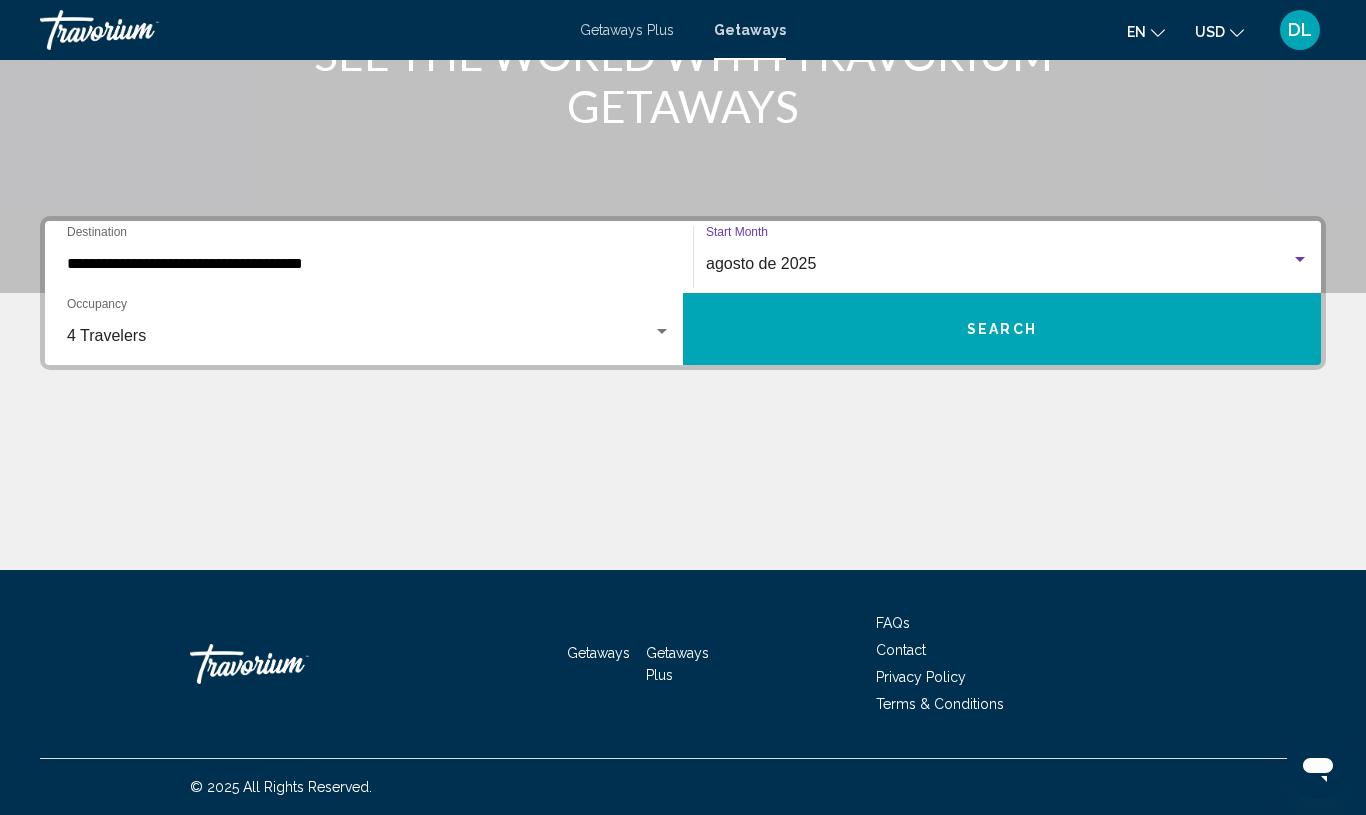 click on "Search" at bounding box center (1002, 329) 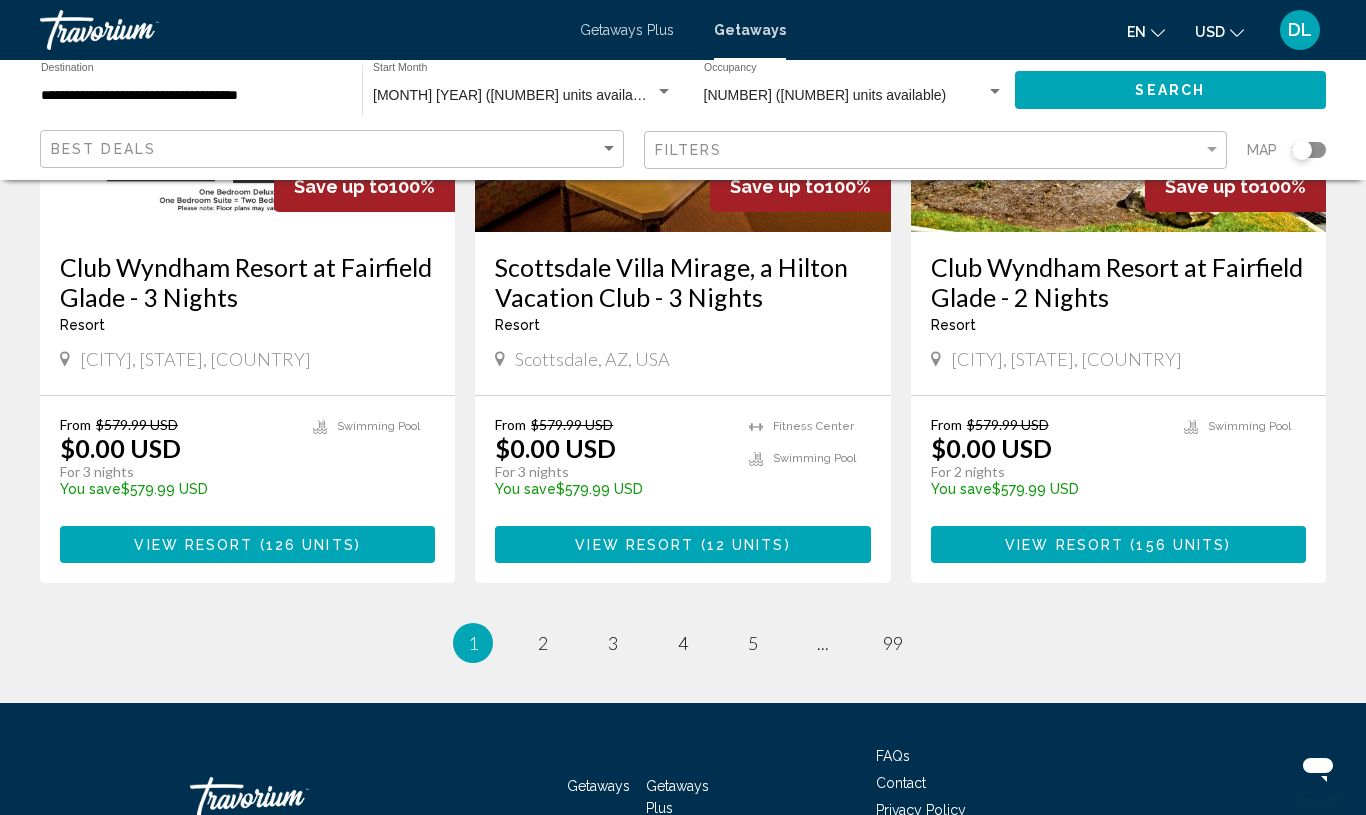 scroll, scrollTop: 2627, scrollLeft: 0, axis: vertical 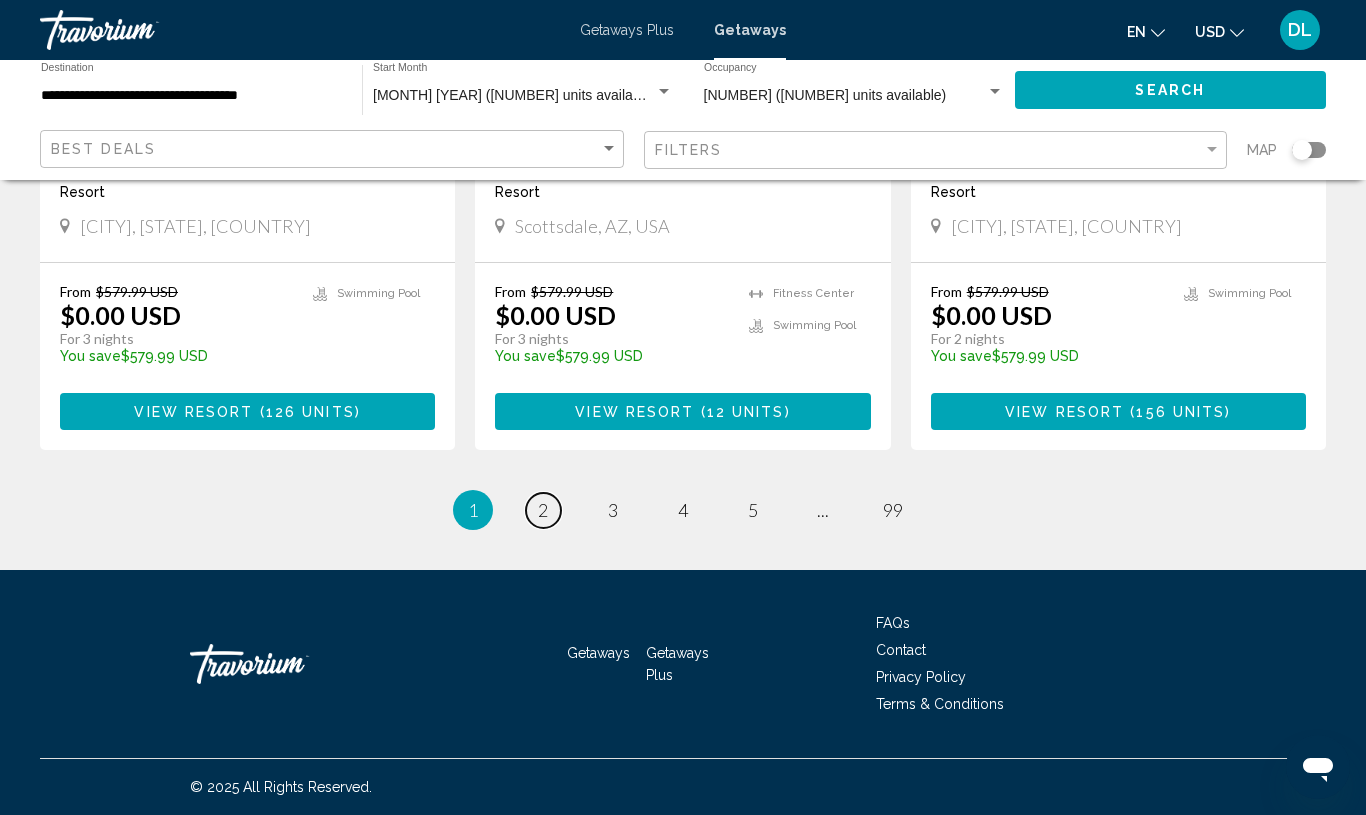 click on "2" at bounding box center (543, 510) 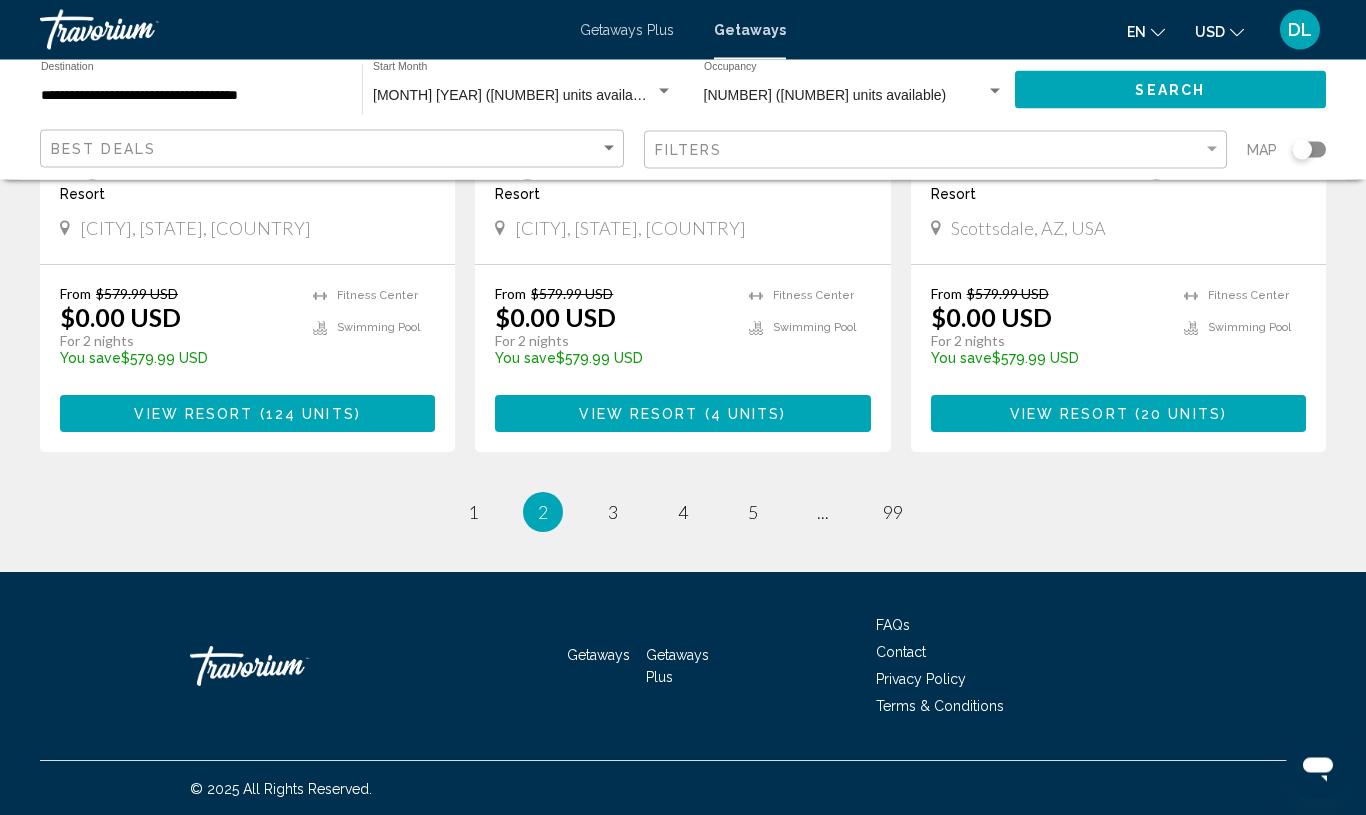 scroll, scrollTop: 2627, scrollLeft: 0, axis: vertical 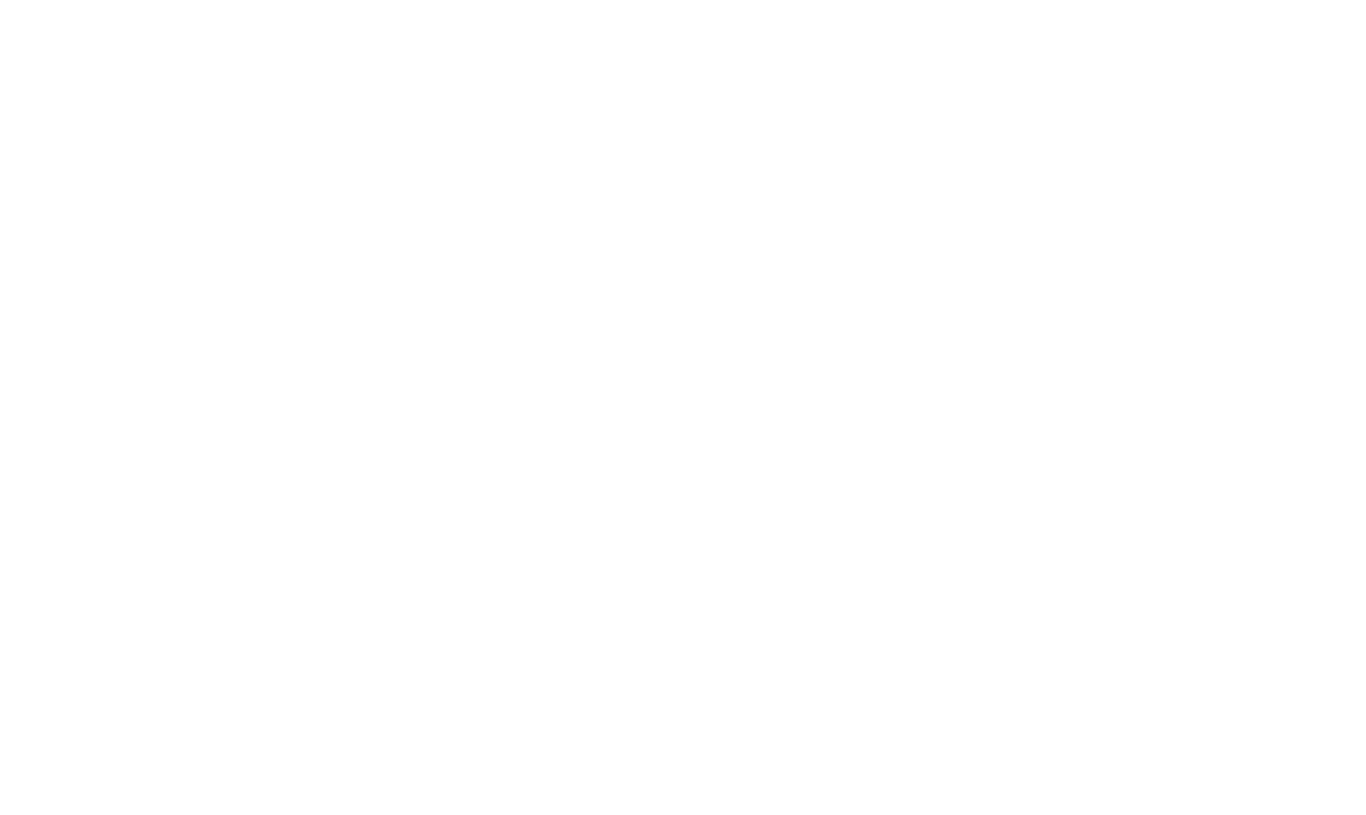 click on "3" at bounding box center (613, 510) 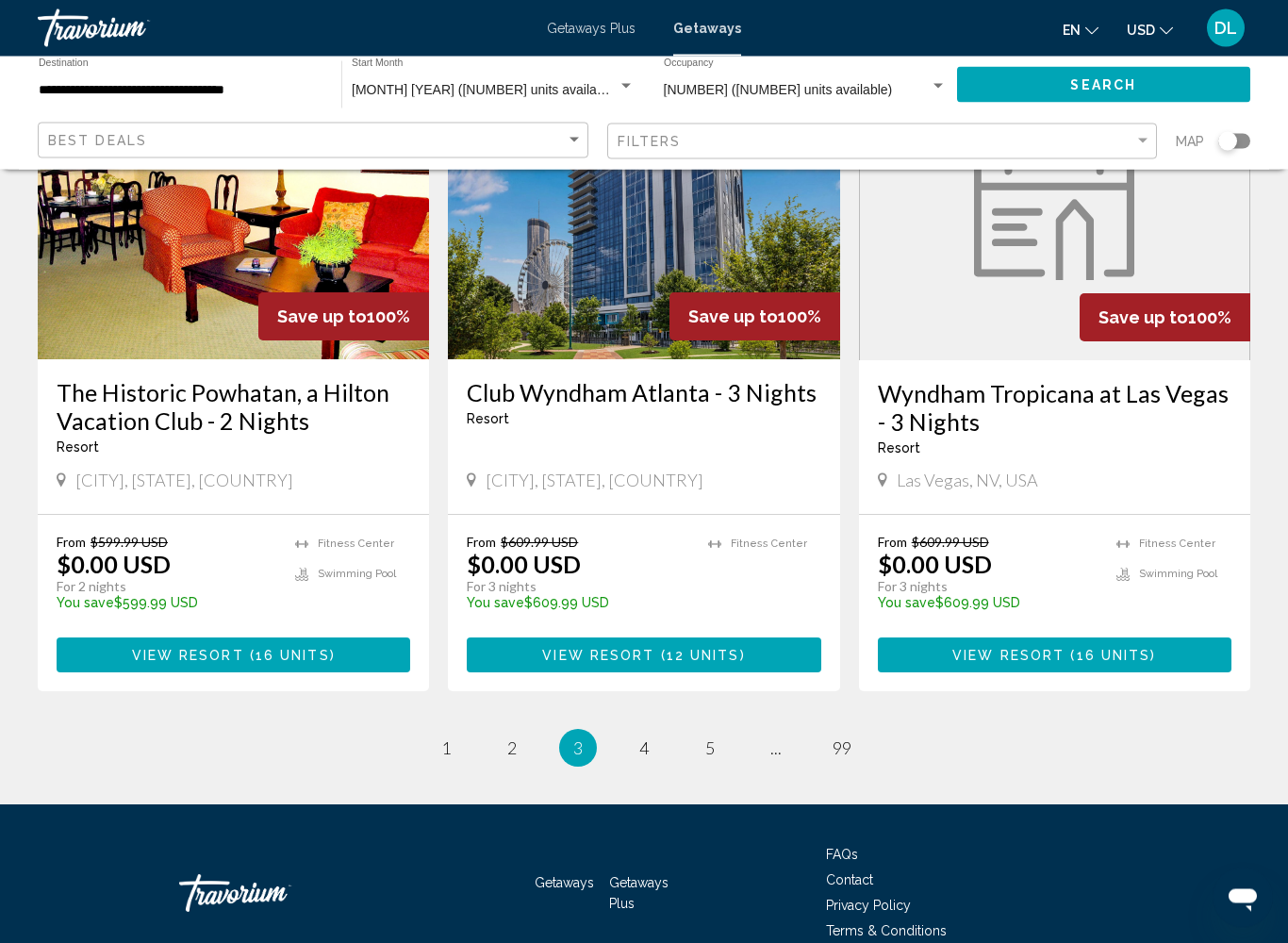 scroll, scrollTop: 2210, scrollLeft: 0, axis: vertical 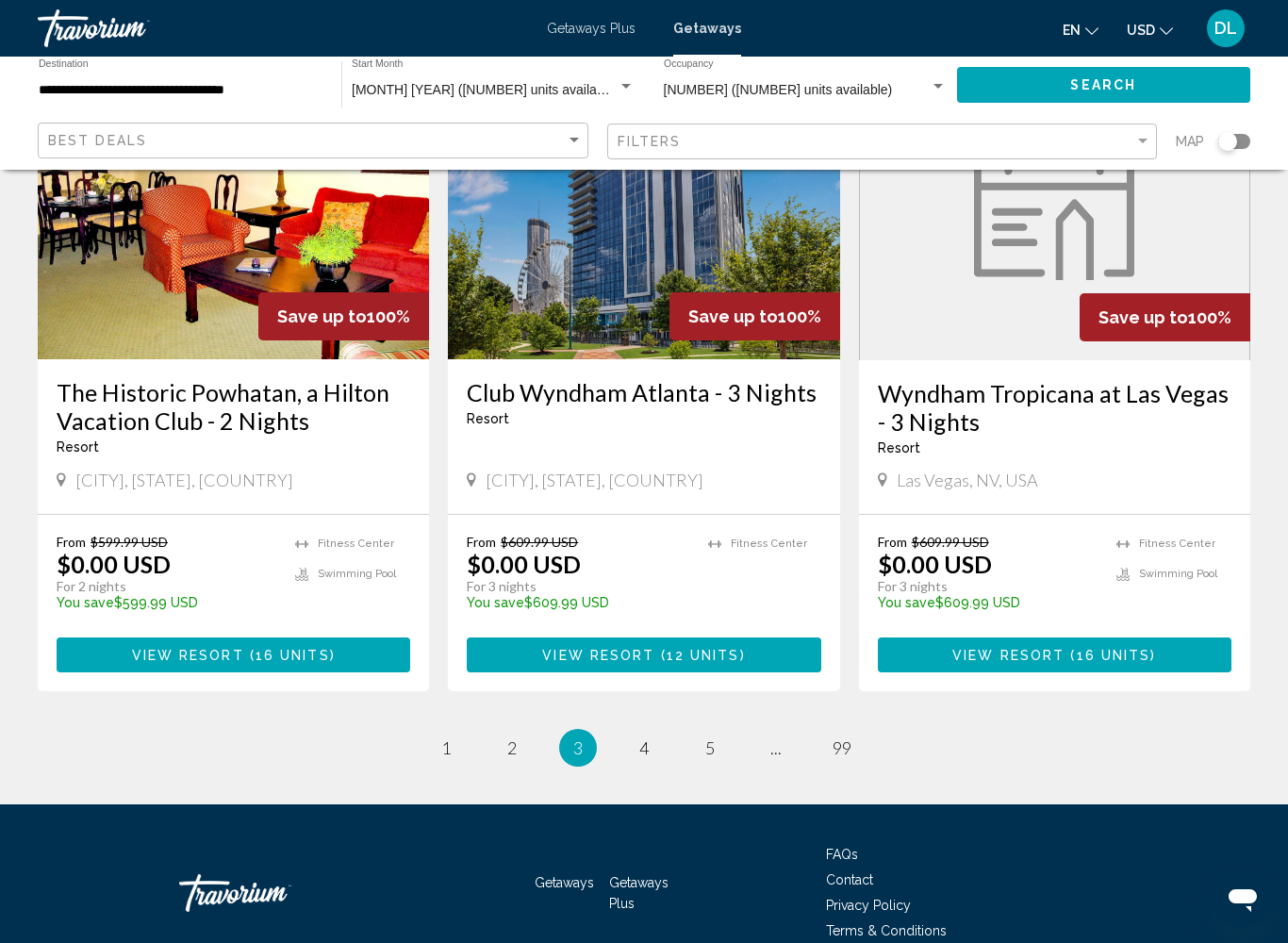click on "3 / 99  page  1 page  2 You're on page  3 page  4 page  5 page  ... page  99" at bounding box center [644, 748] 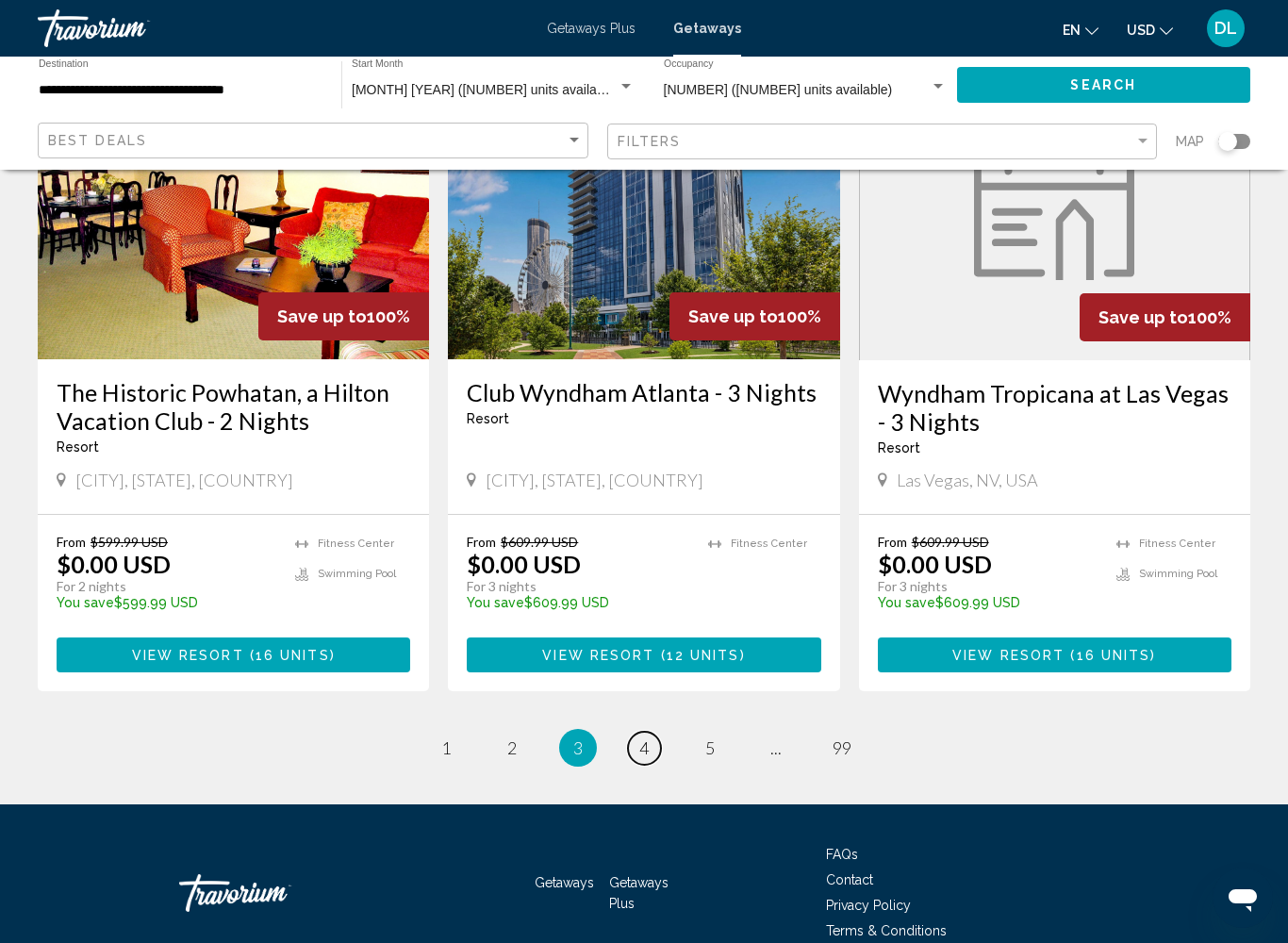 click on "page  4" at bounding box center (644, 748) 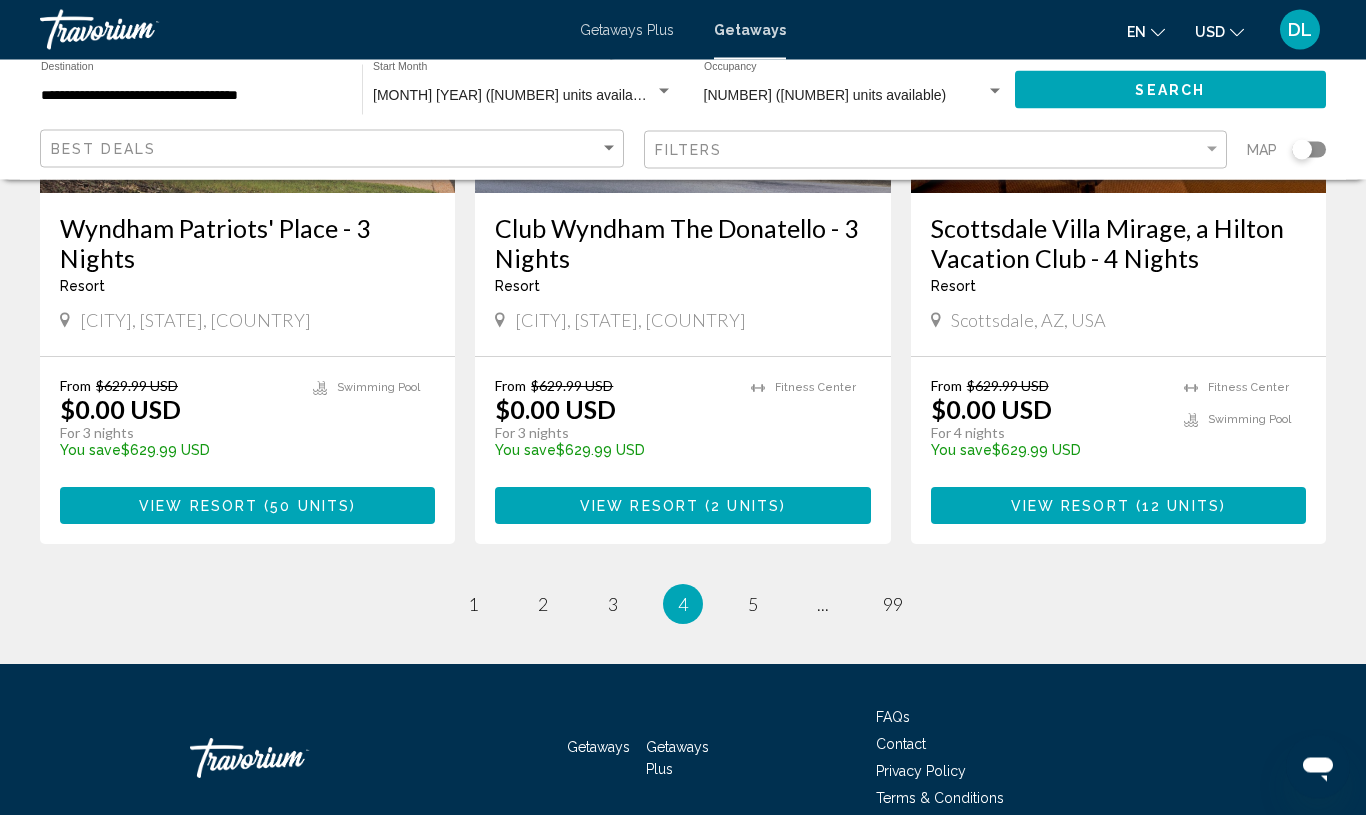 scroll, scrollTop: 2536, scrollLeft: 0, axis: vertical 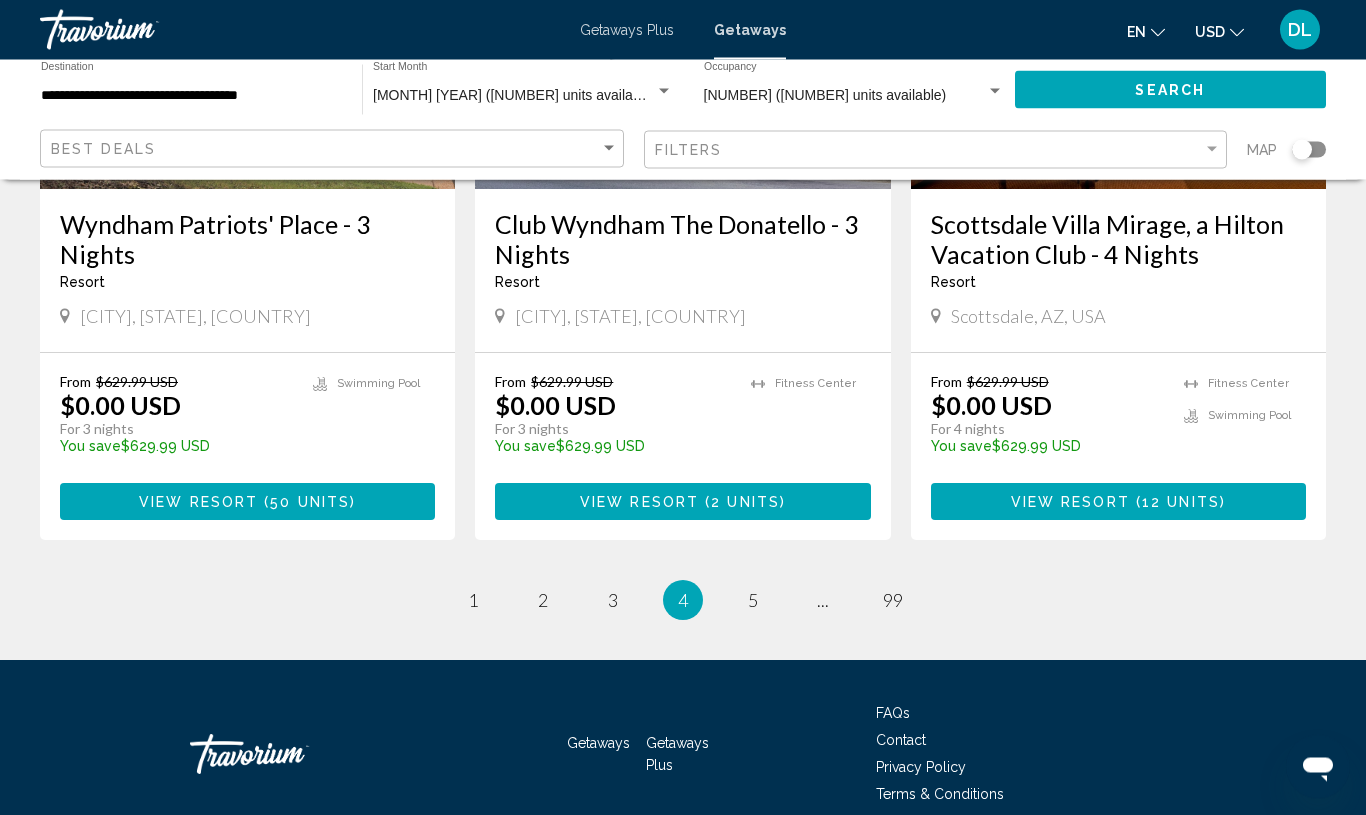 click on "page  5" at bounding box center (753, 601) 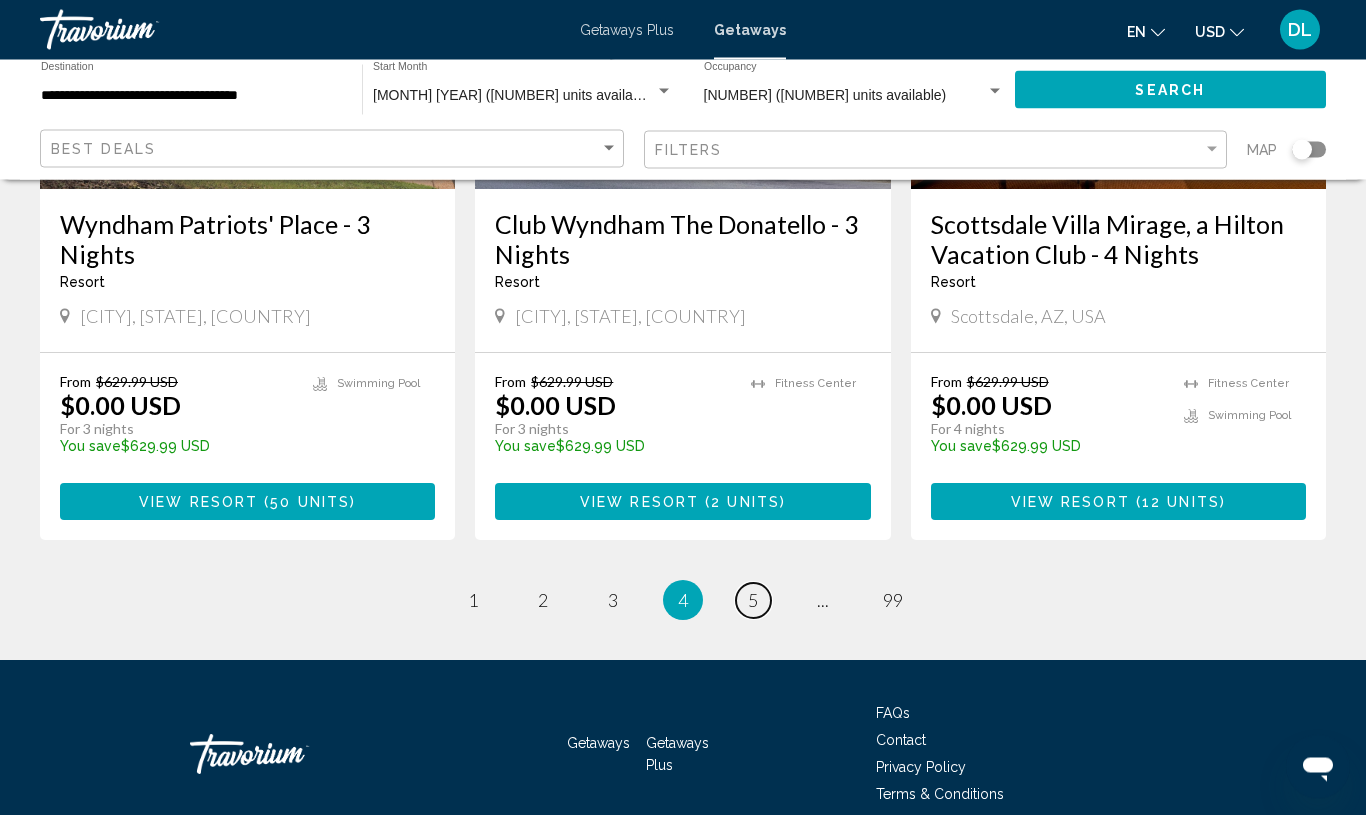 click on "page  5" at bounding box center [753, 601] 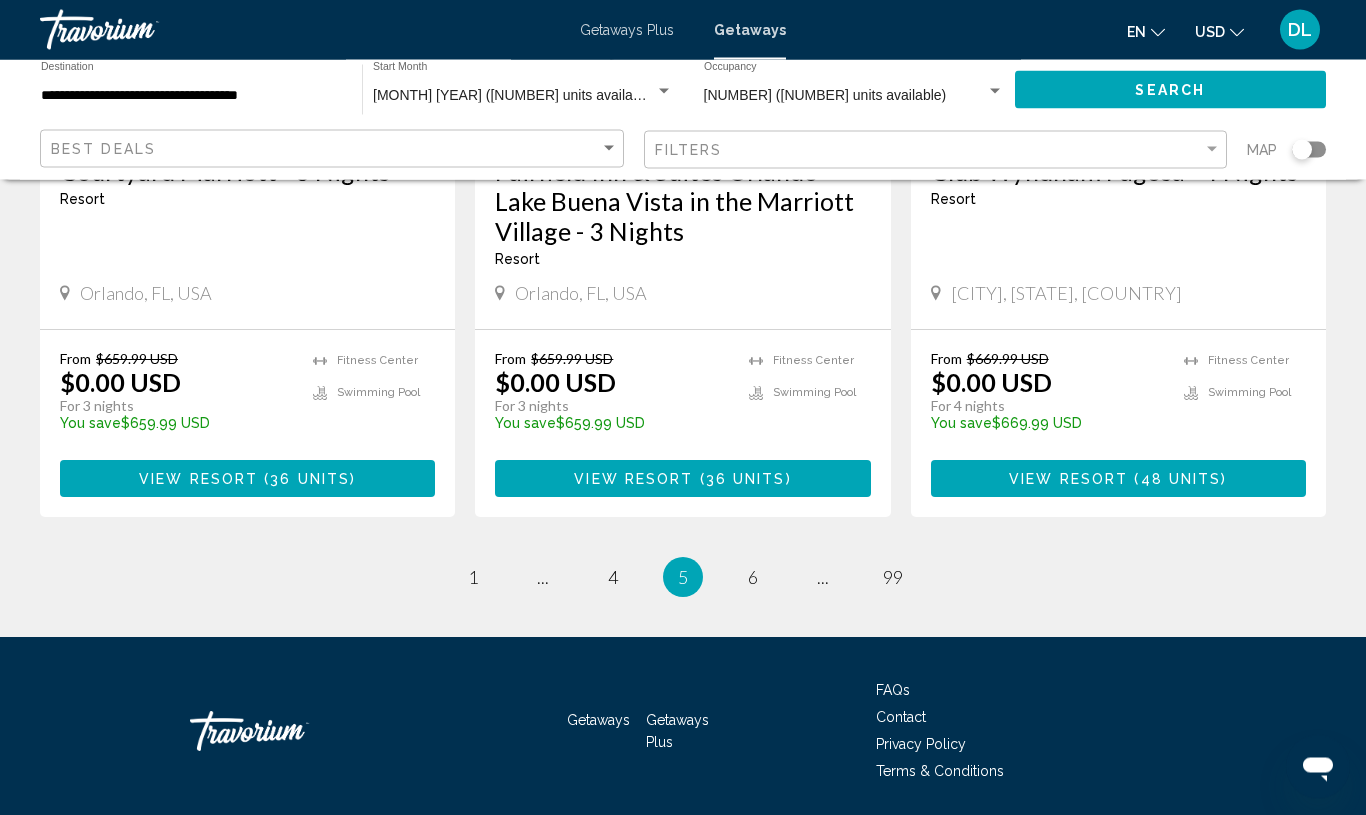 scroll, scrollTop: 2588, scrollLeft: 0, axis: vertical 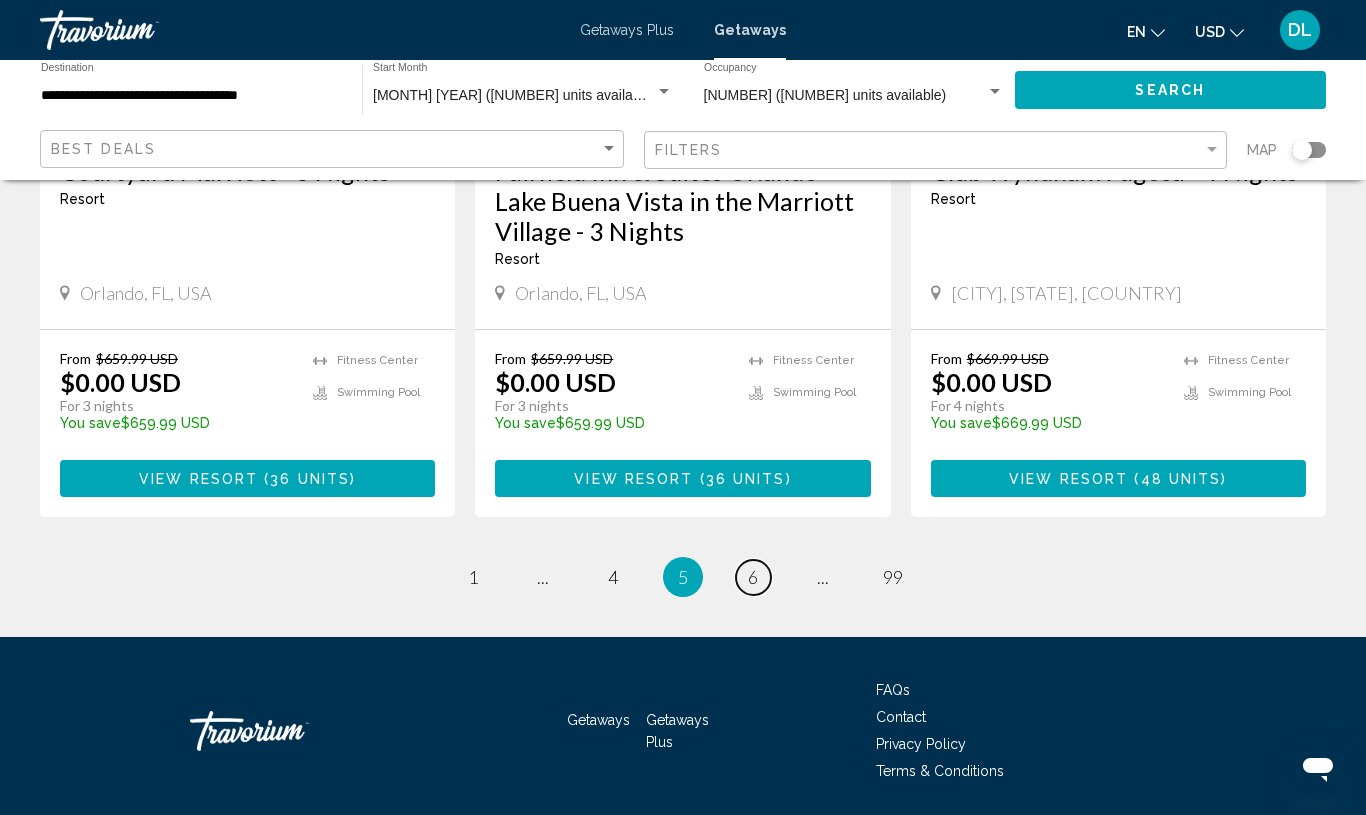 click on "6" at bounding box center [753, 577] 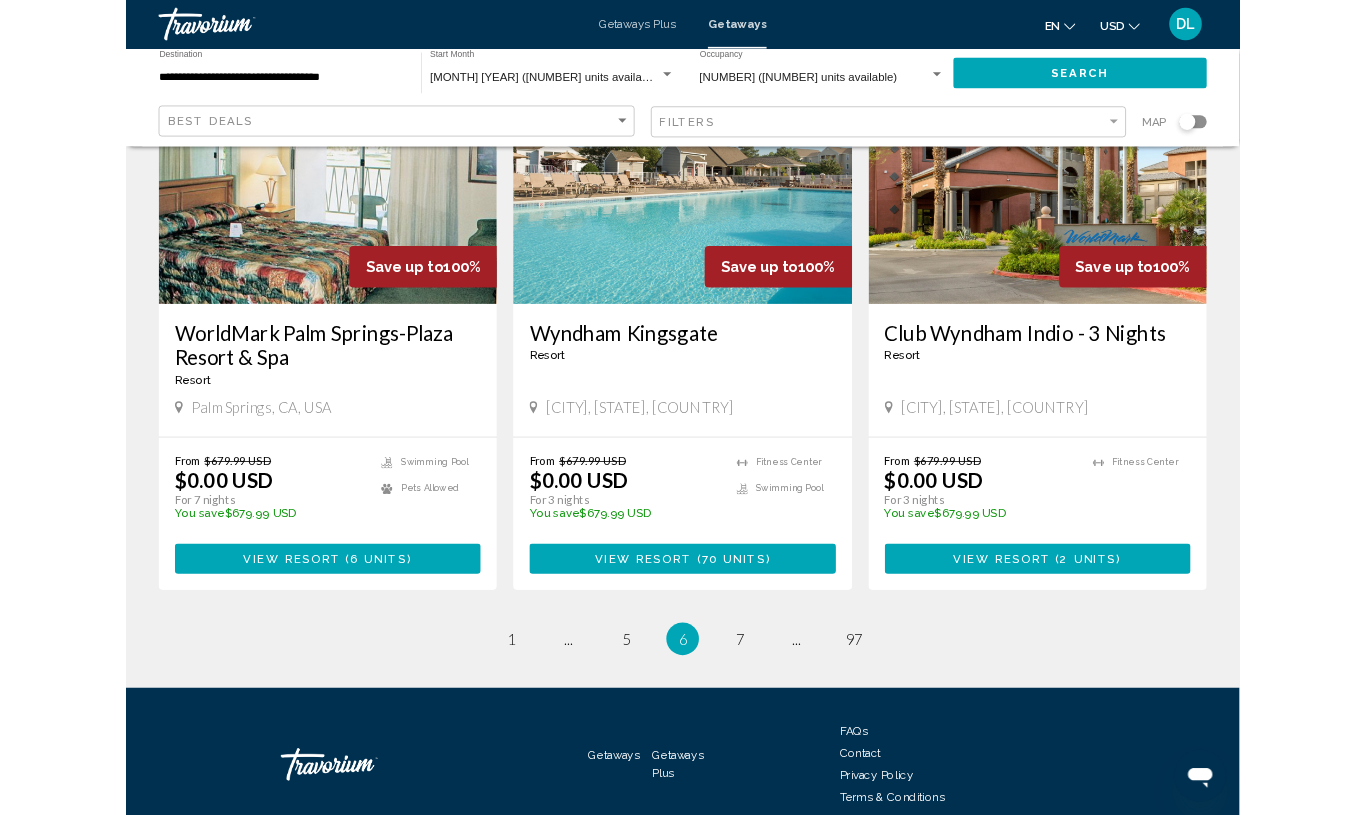 scroll, scrollTop: 2351, scrollLeft: 0, axis: vertical 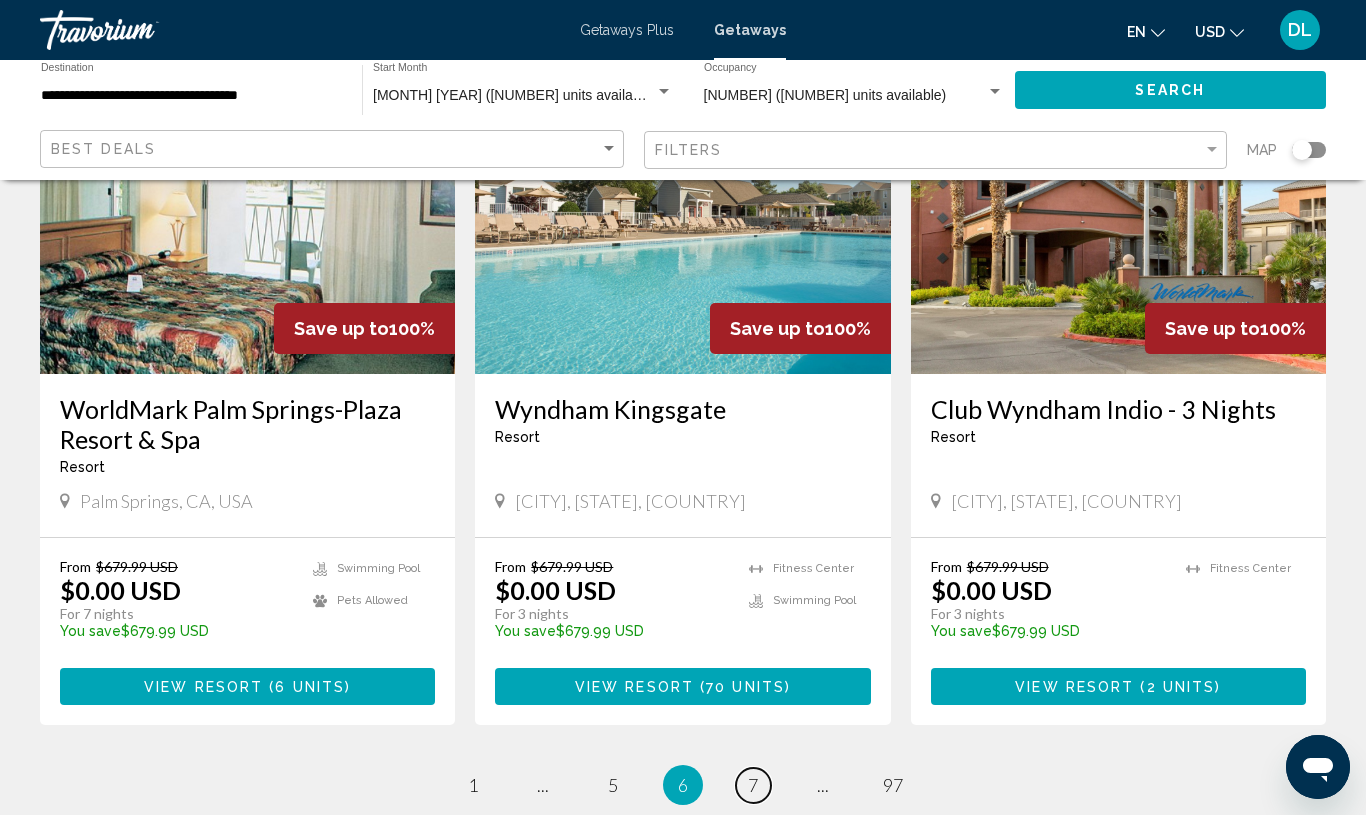 click on "7" at bounding box center [753, 785] 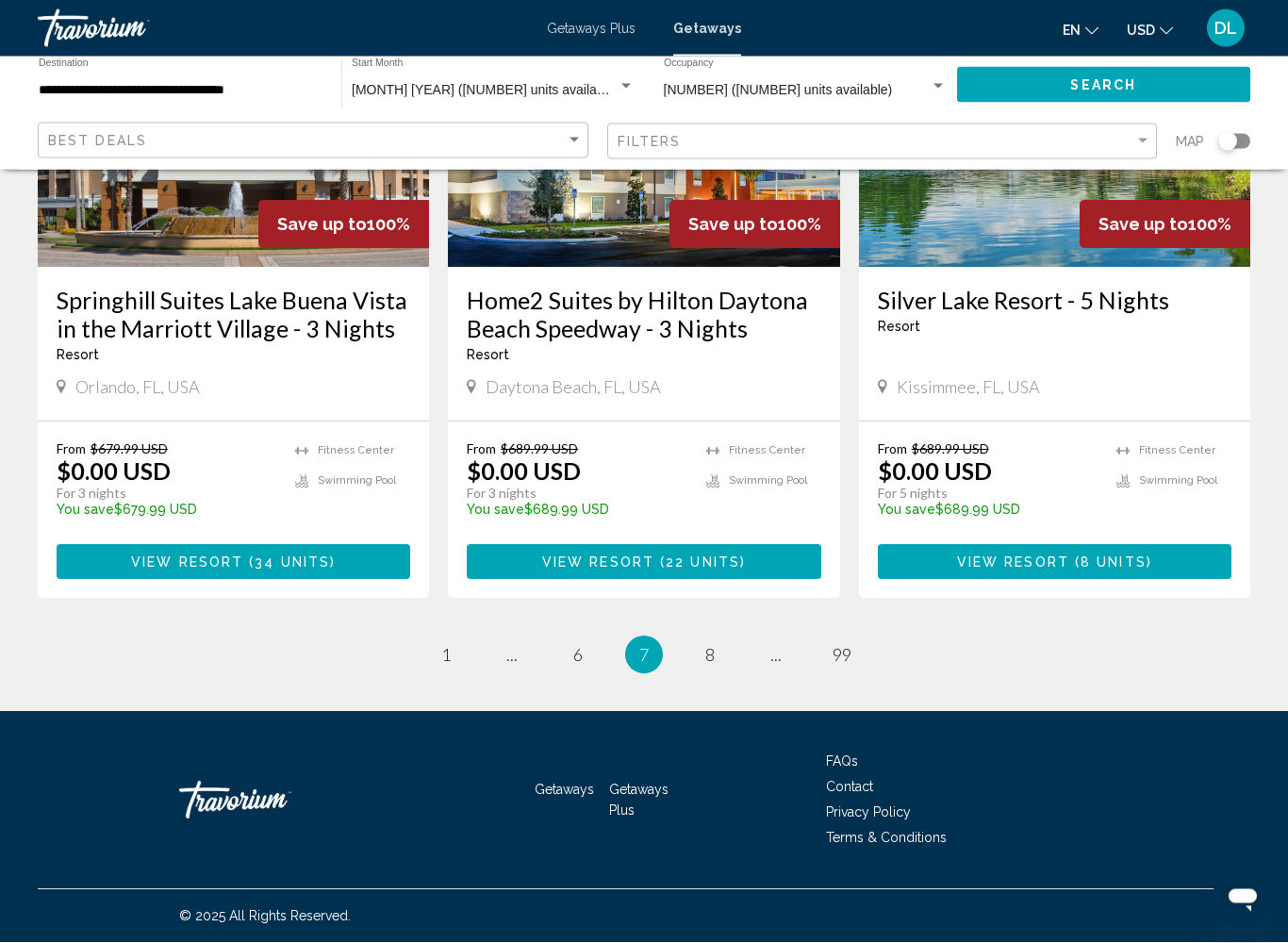 scroll, scrollTop: 2303, scrollLeft: 0, axis: vertical 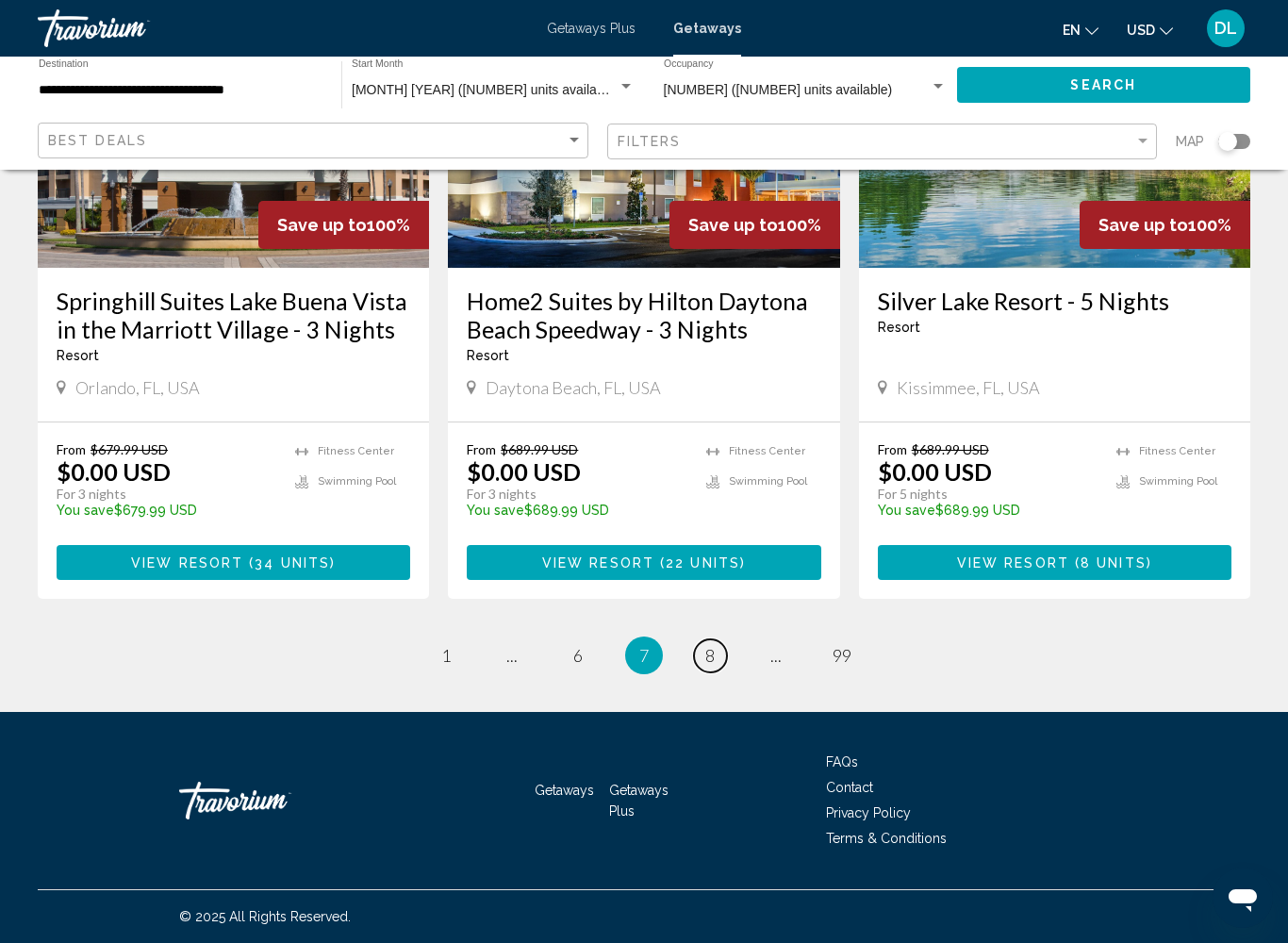 click on "page  8" at bounding box center (710, 655) 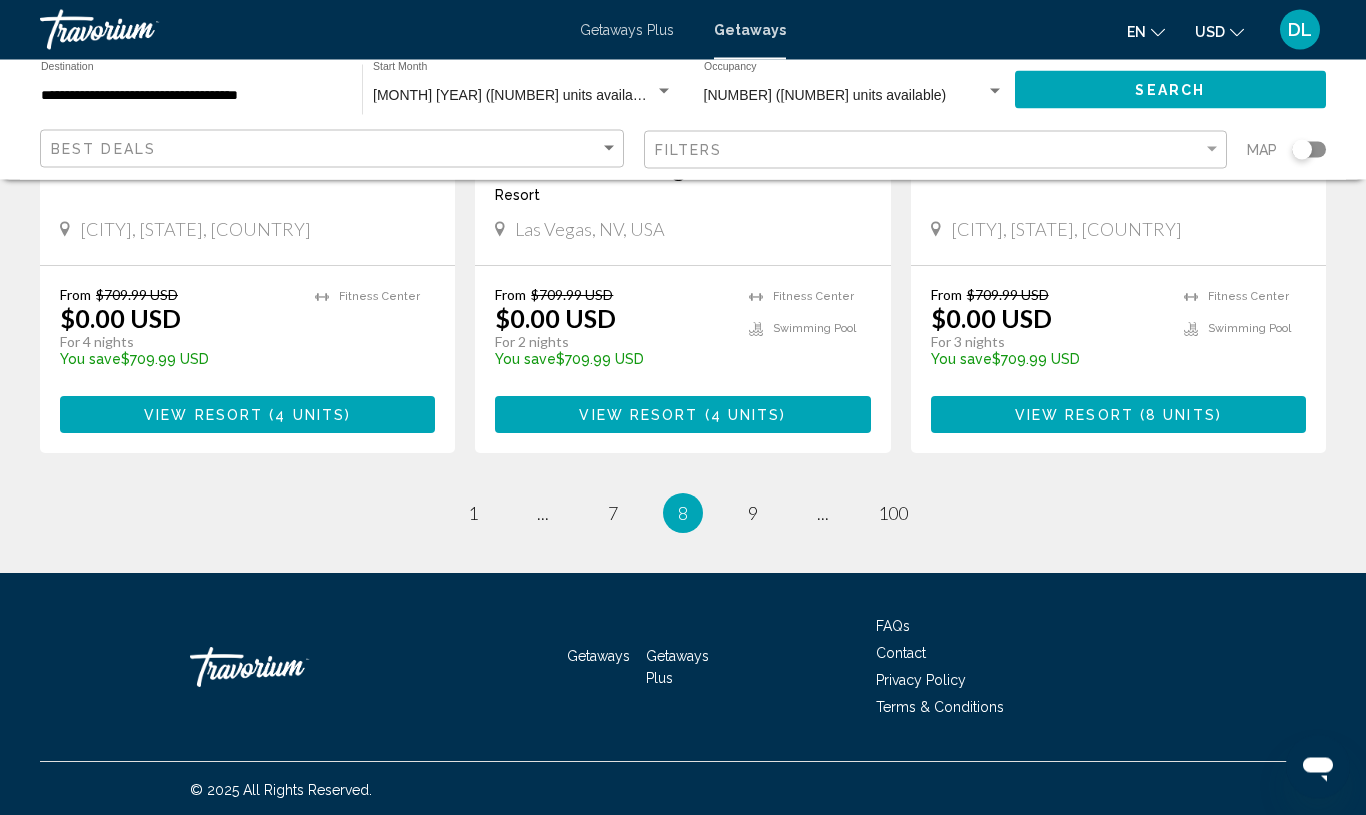 scroll, scrollTop: 2626, scrollLeft: 0, axis: vertical 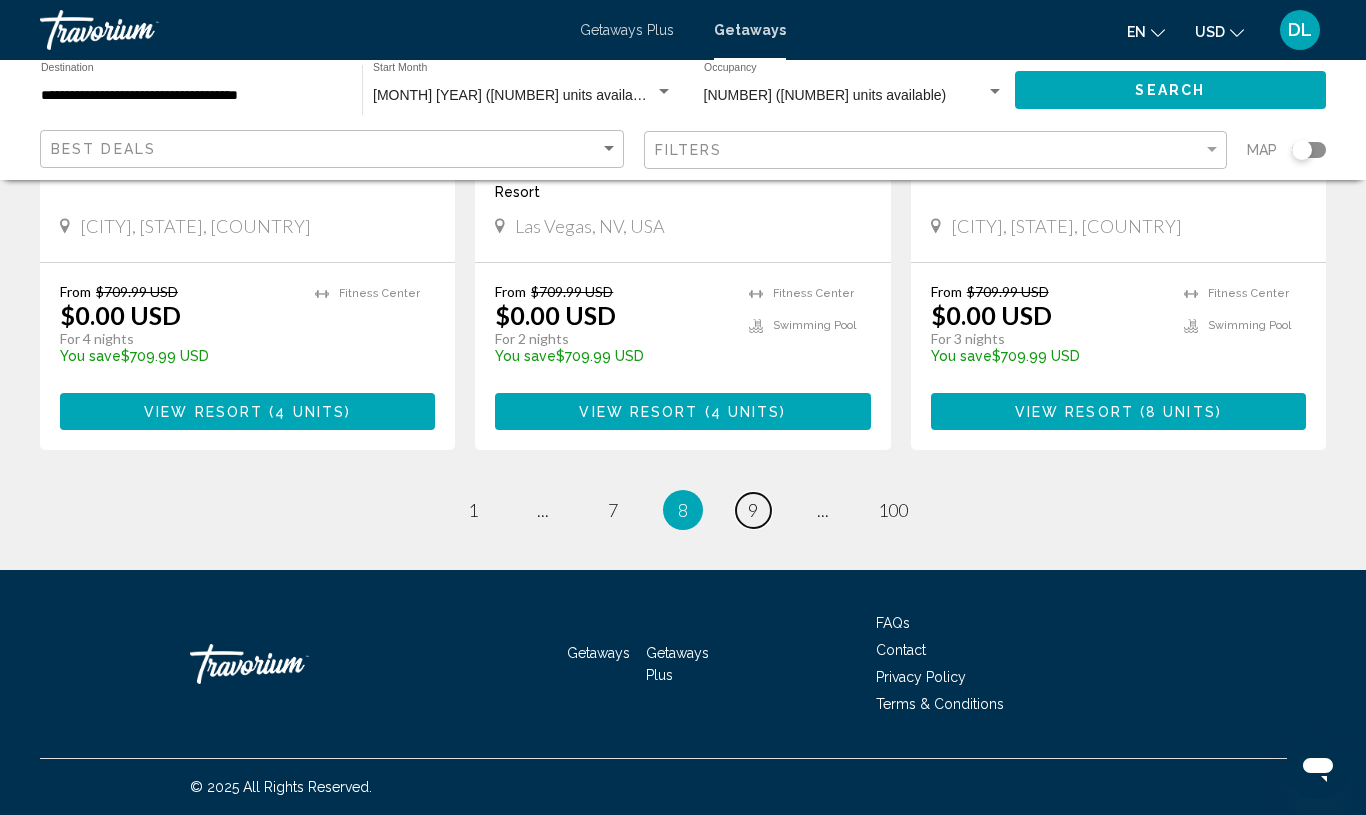 click on "page  9" at bounding box center (753, 510) 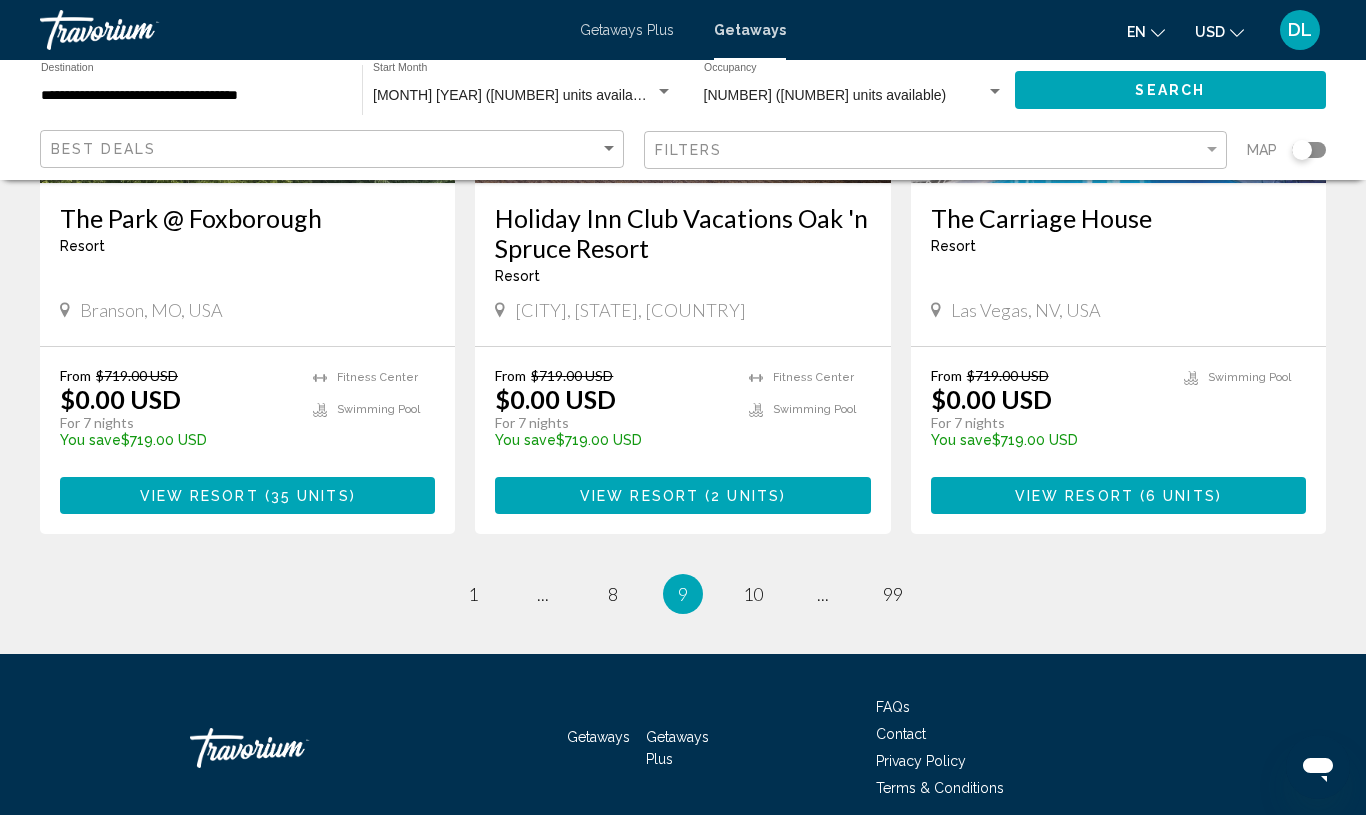 scroll, scrollTop: 2626, scrollLeft: 0, axis: vertical 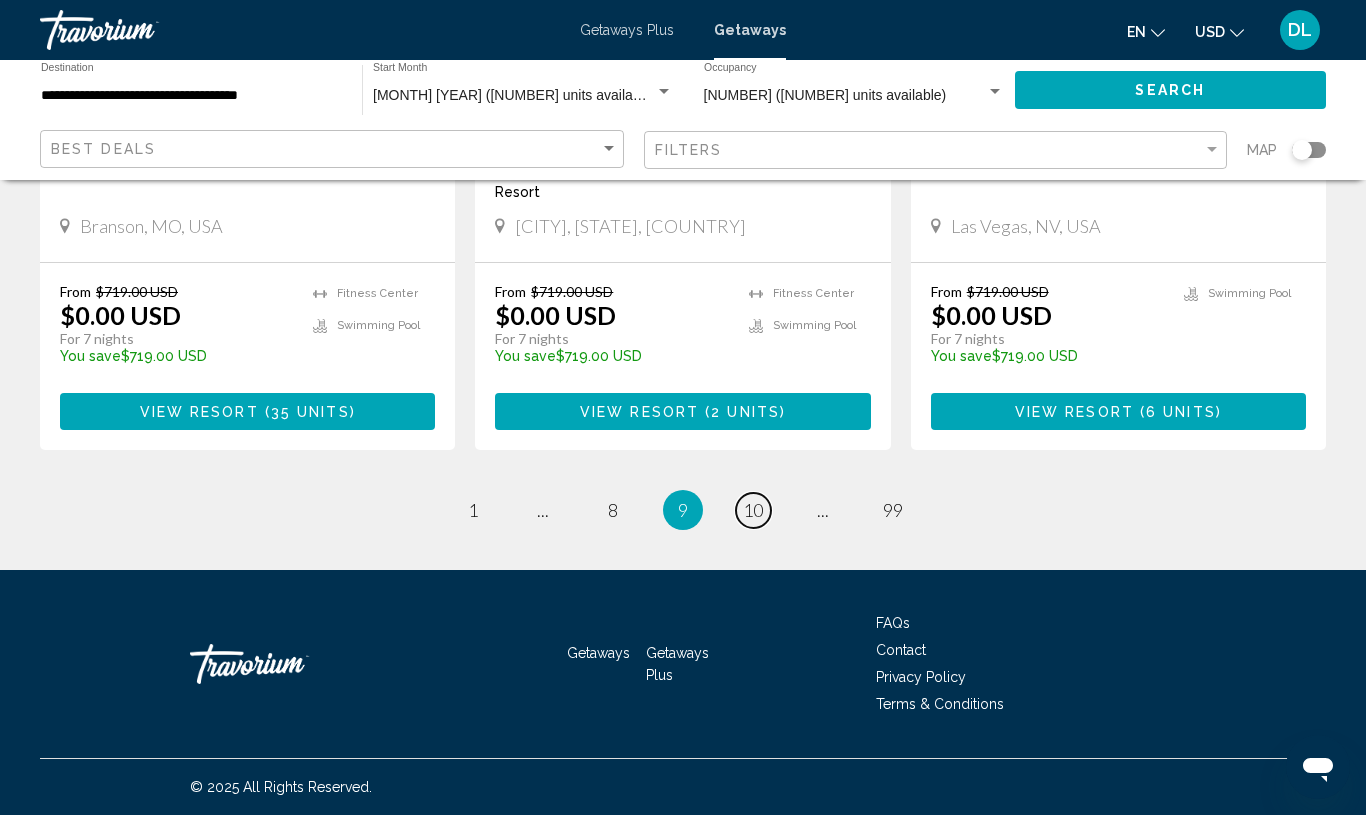 click on "page  10" at bounding box center [753, 510] 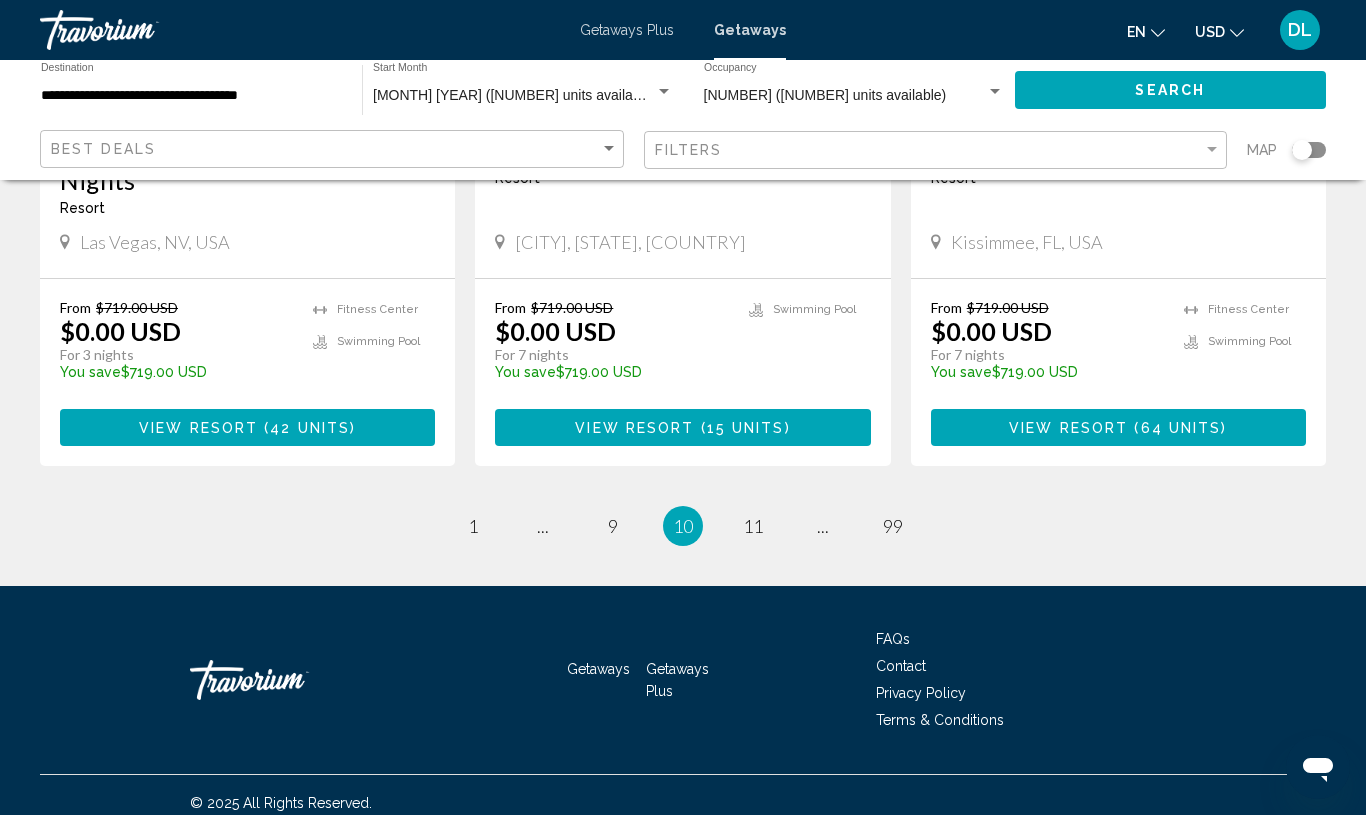scroll, scrollTop: 2596, scrollLeft: 0, axis: vertical 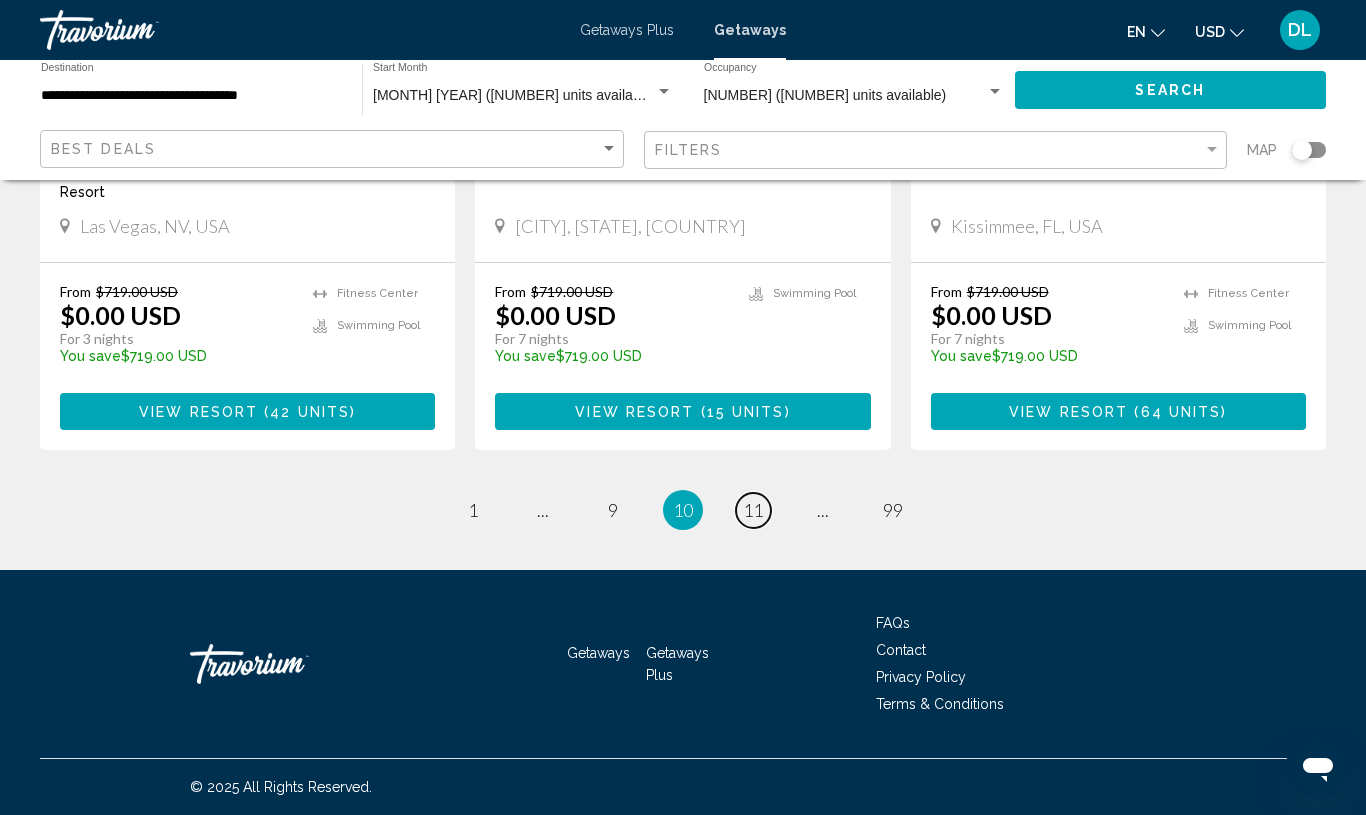 click on "page  11" at bounding box center (753, 510) 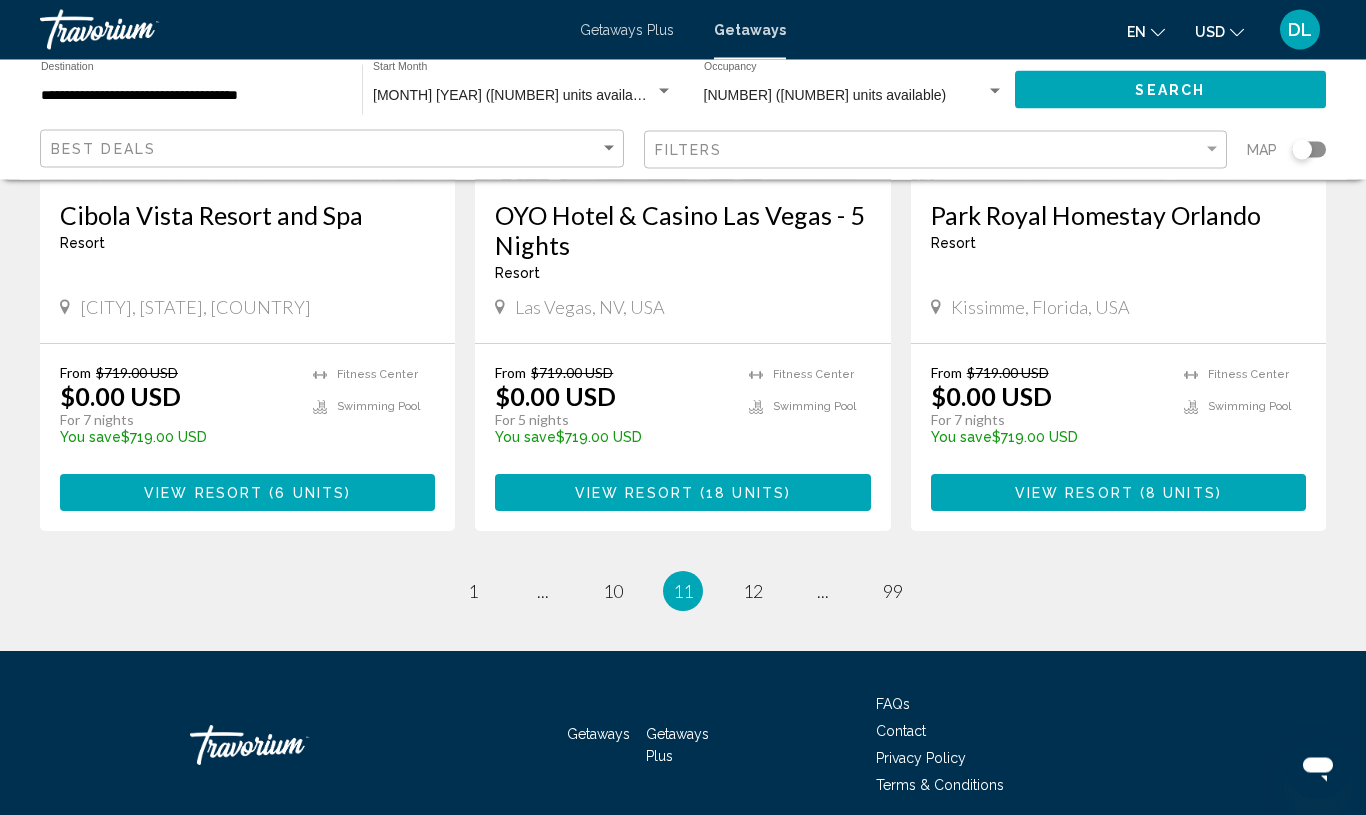 scroll, scrollTop: 2541, scrollLeft: 0, axis: vertical 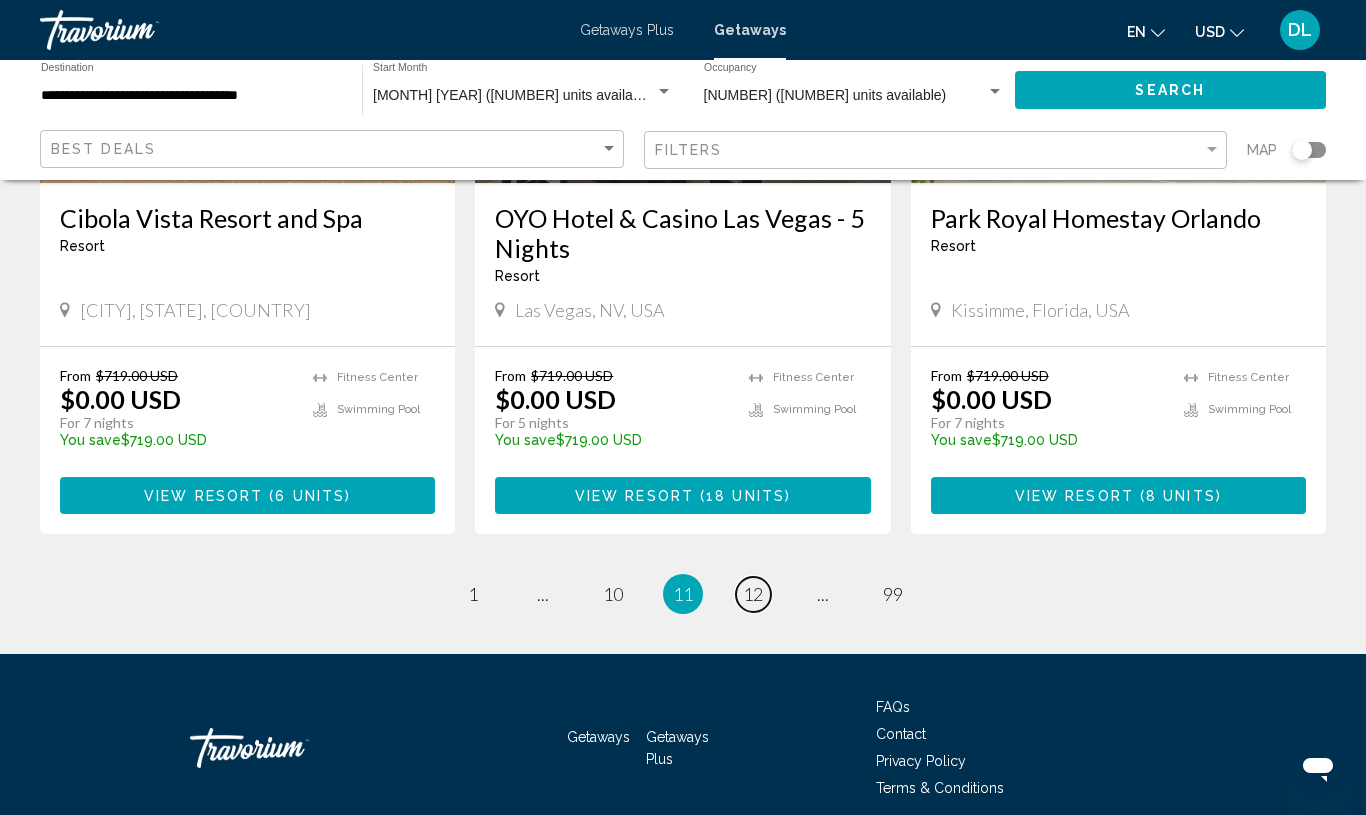 click on "page  12" at bounding box center (753, 594) 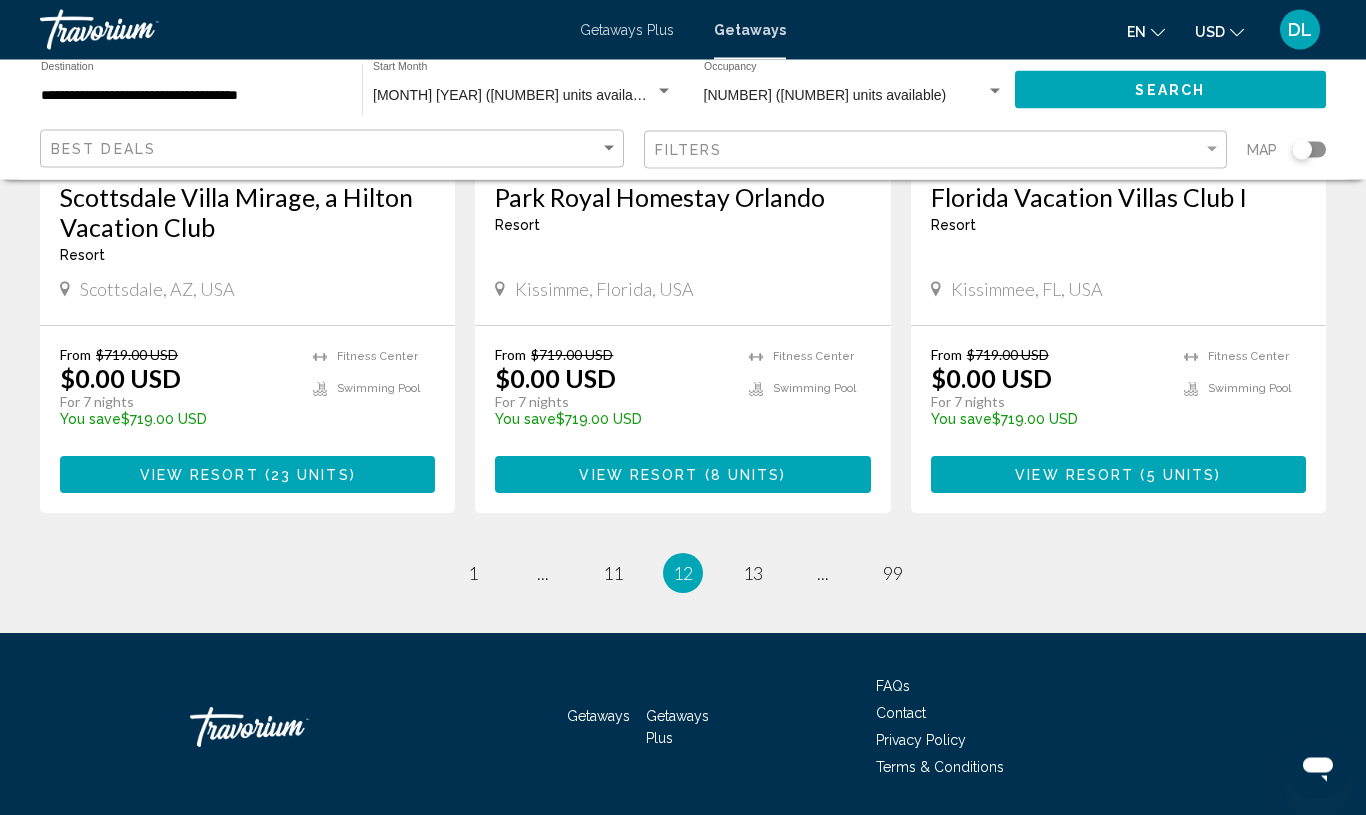 scroll, scrollTop: 2566, scrollLeft: 0, axis: vertical 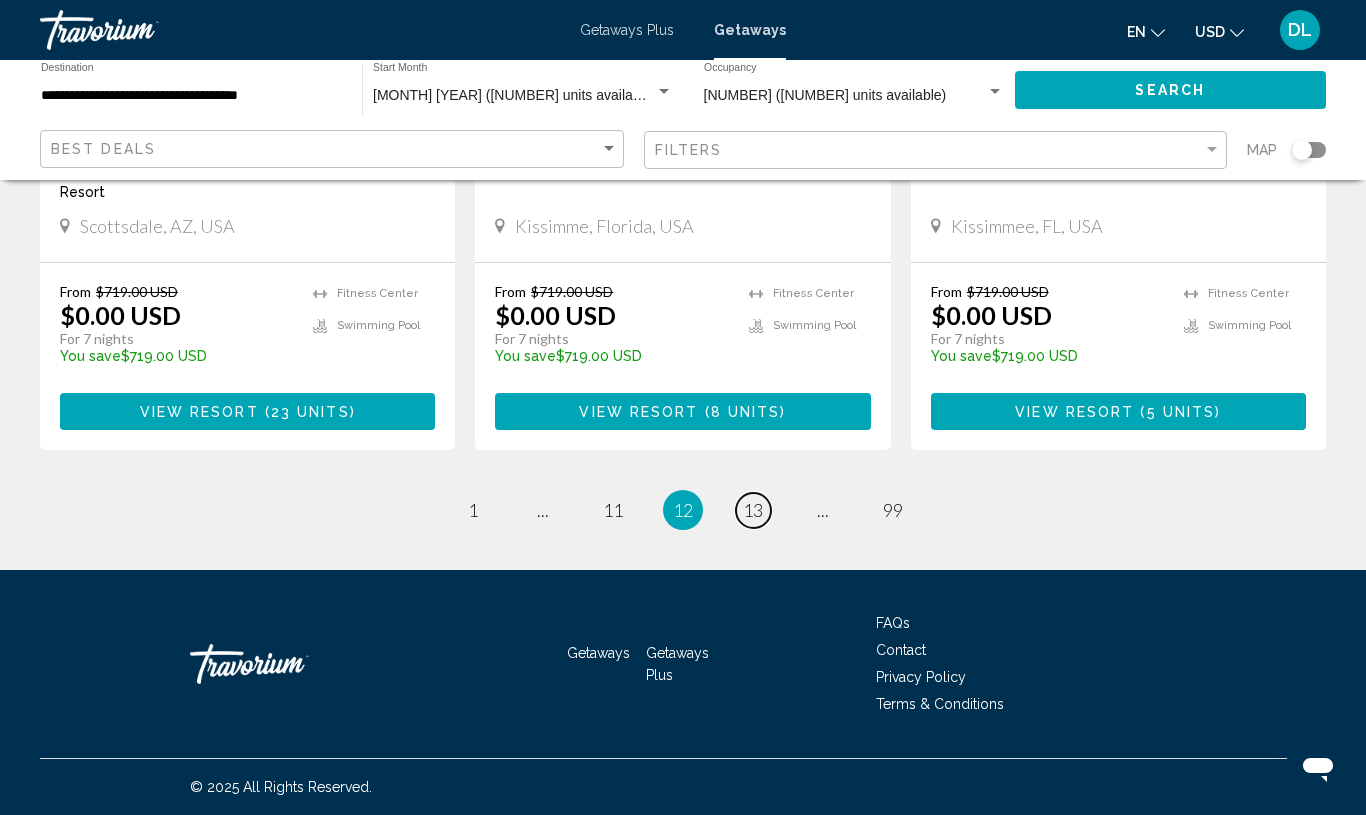 click on "page  13" at bounding box center [753, 510] 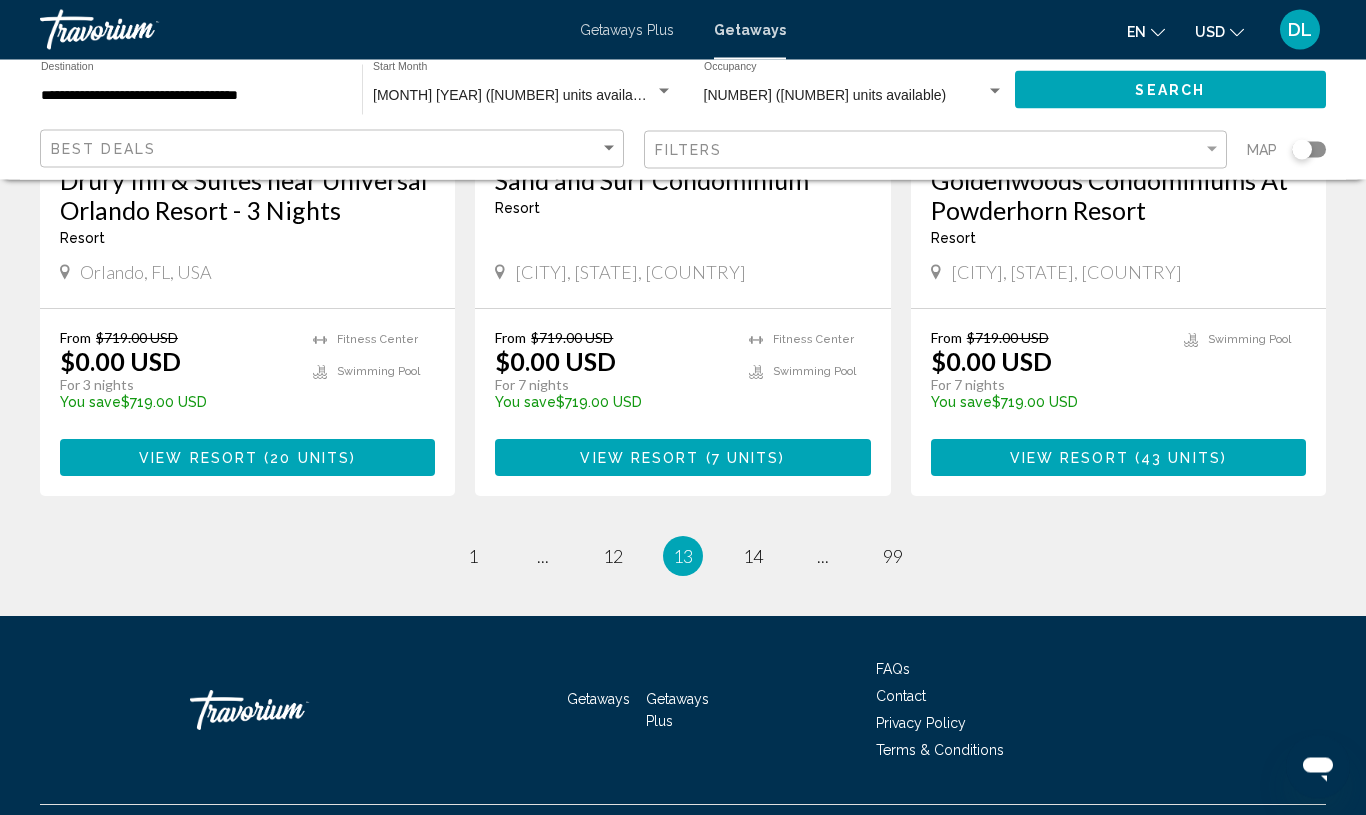scroll, scrollTop: 2626, scrollLeft: 0, axis: vertical 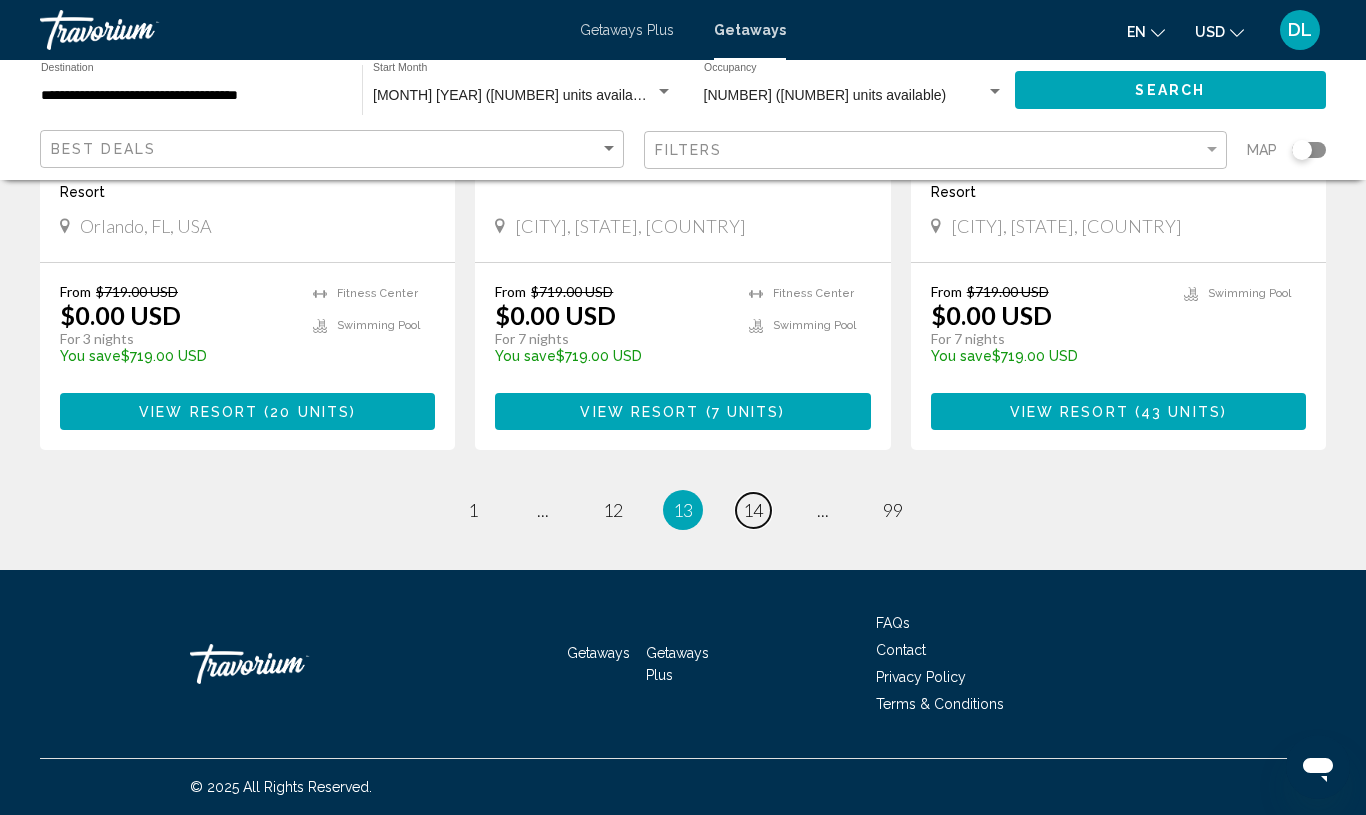 click on "page  14" at bounding box center [753, 510] 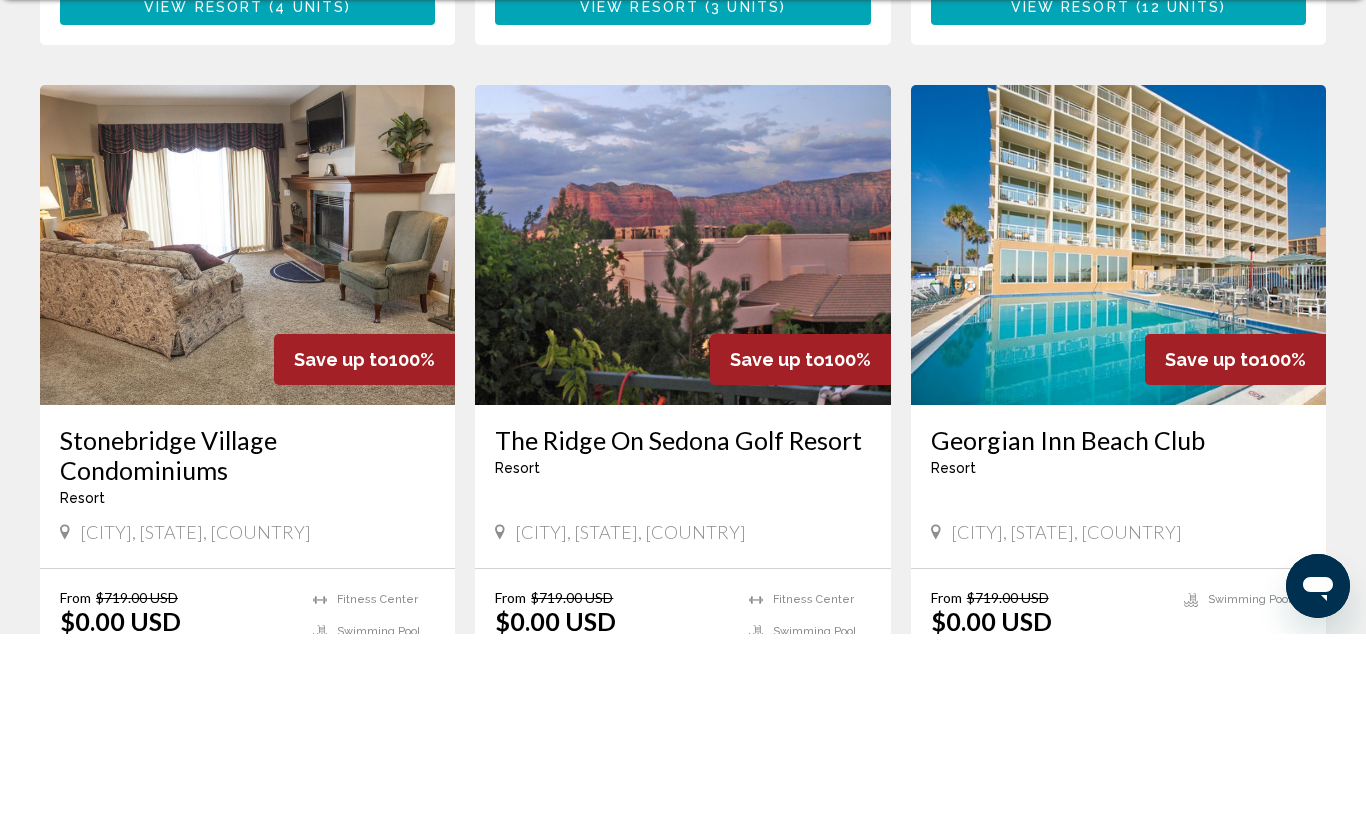 scroll, scrollTop: 2566, scrollLeft: 0, axis: vertical 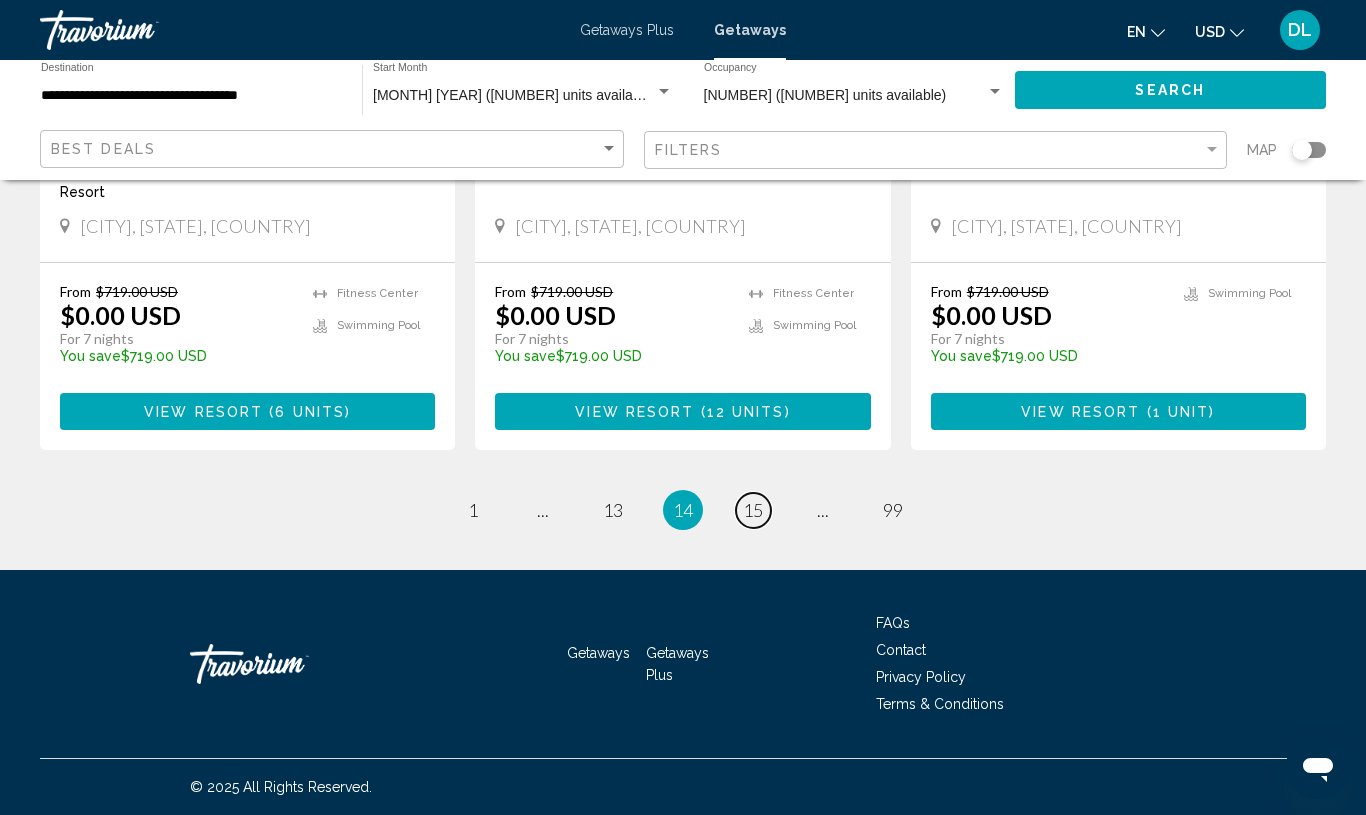 click on "15" at bounding box center (753, 510) 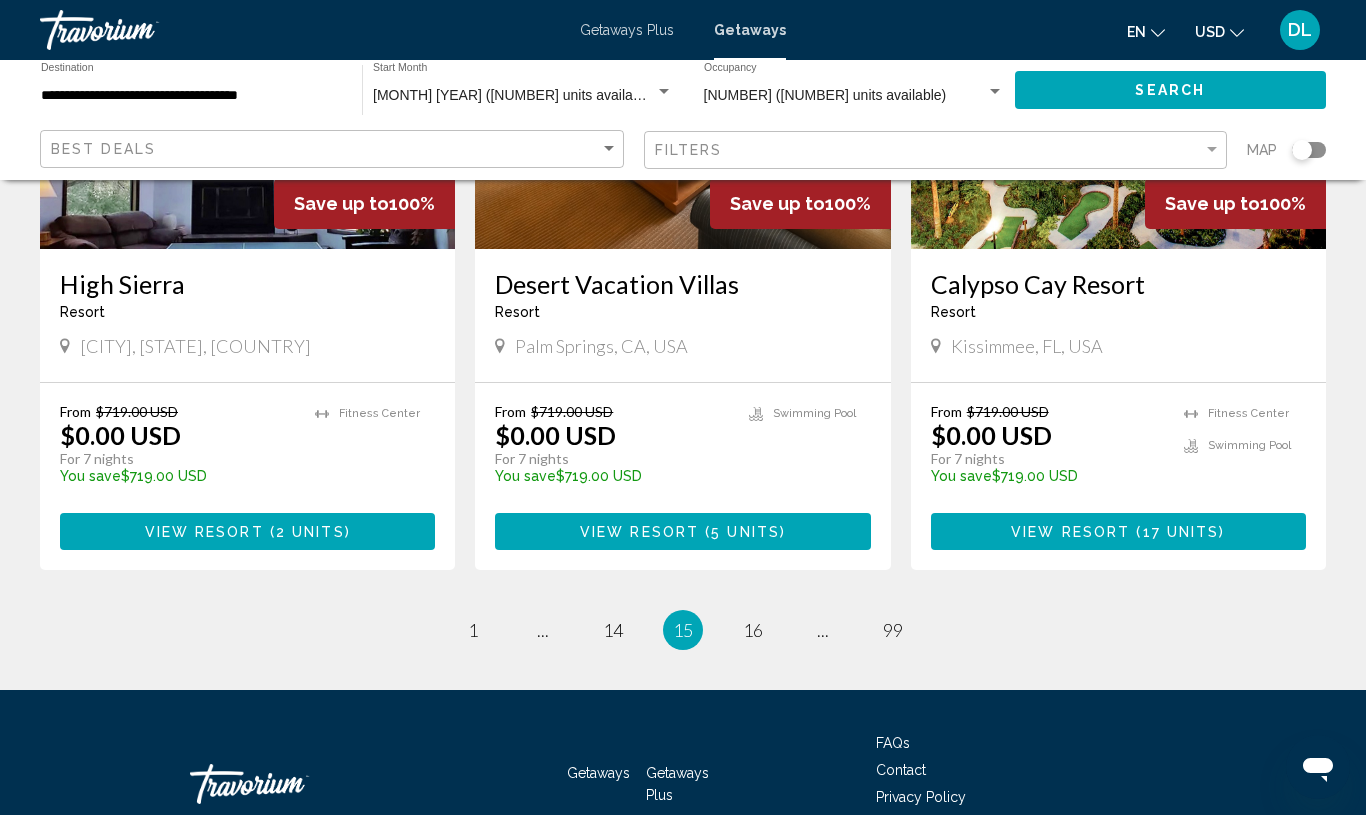 scroll, scrollTop: 2566, scrollLeft: 0, axis: vertical 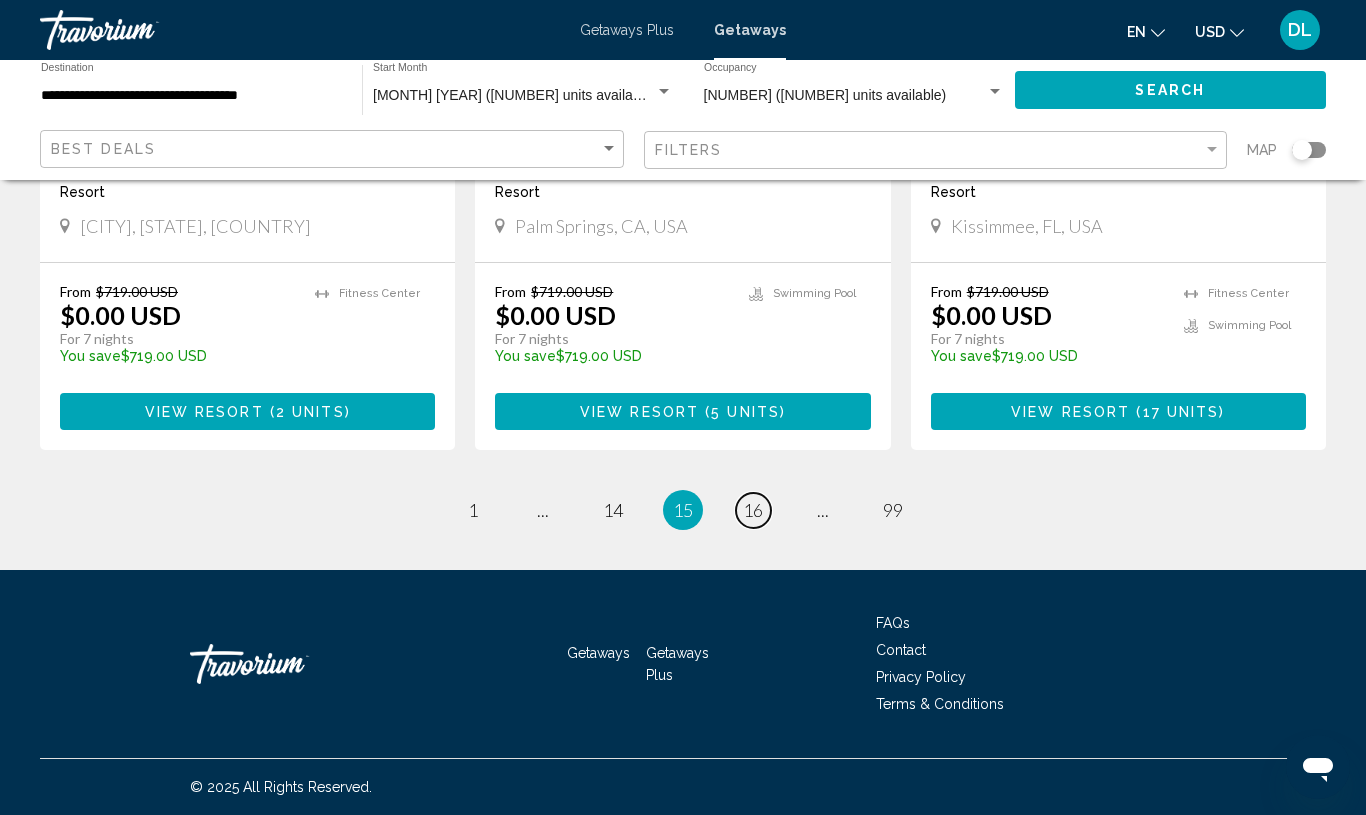 click on "page  16" at bounding box center [753, 510] 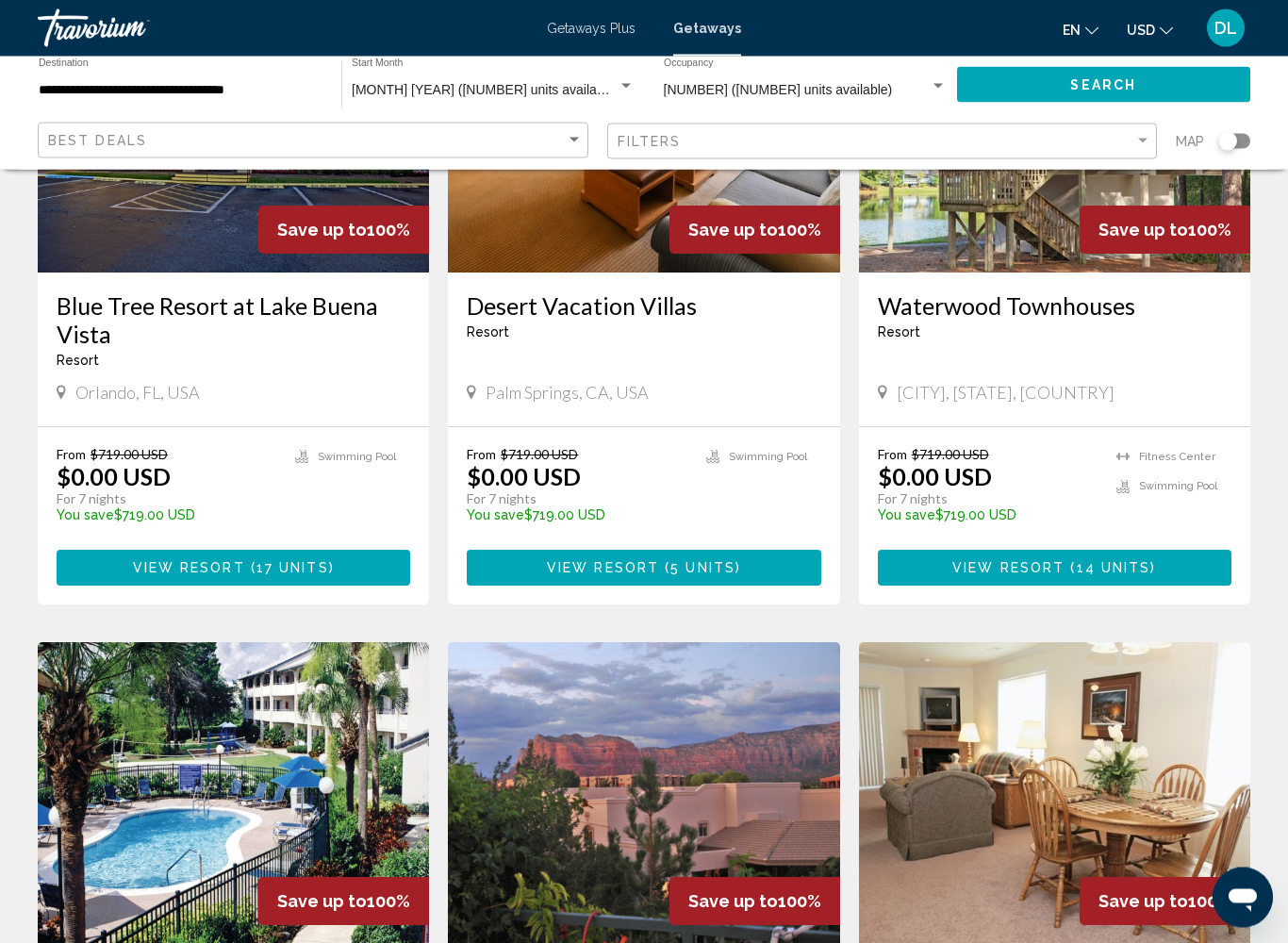 scroll, scrollTop: 954, scrollLeft: 0, axis: vertical 